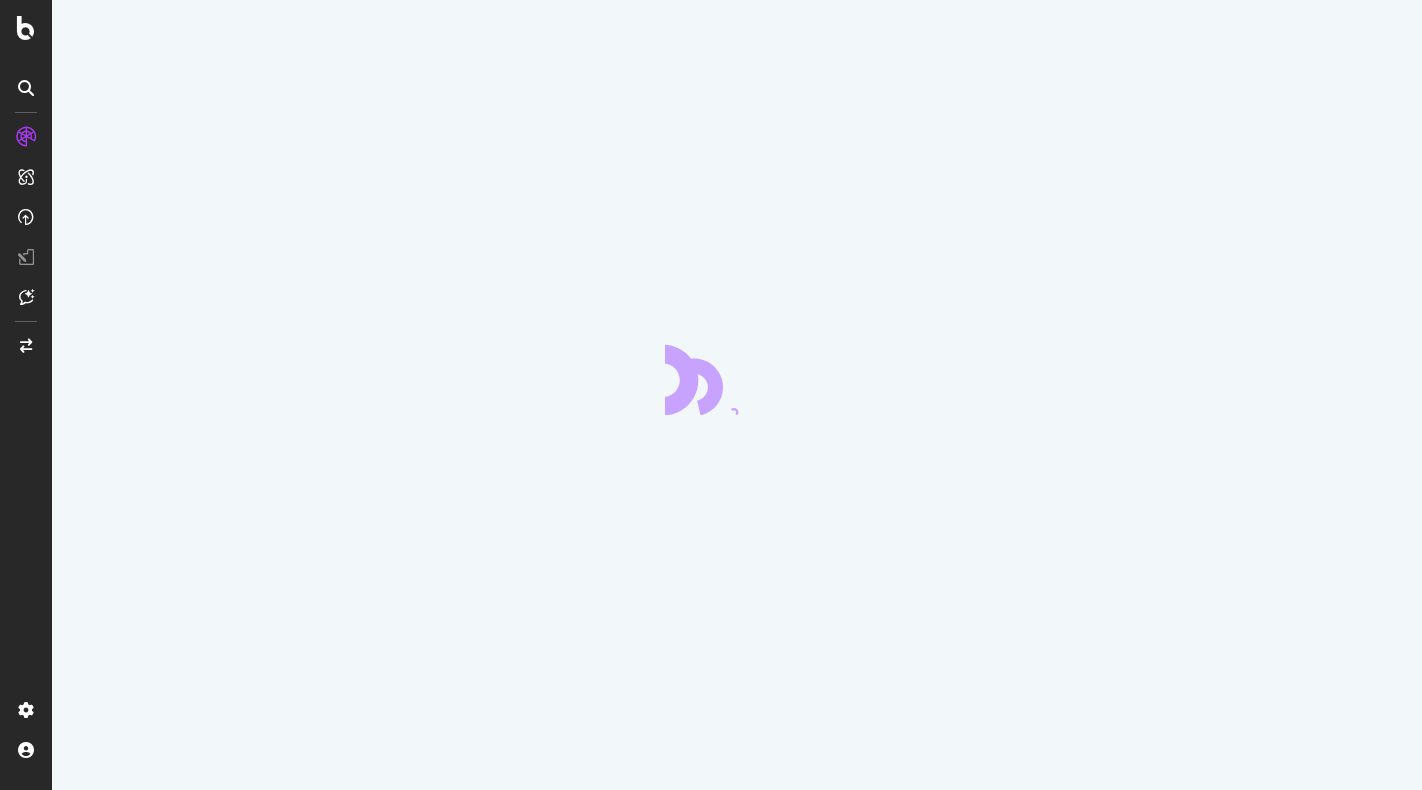 scroll, scrollTop: 0, scrollLeft: 0, axis: both 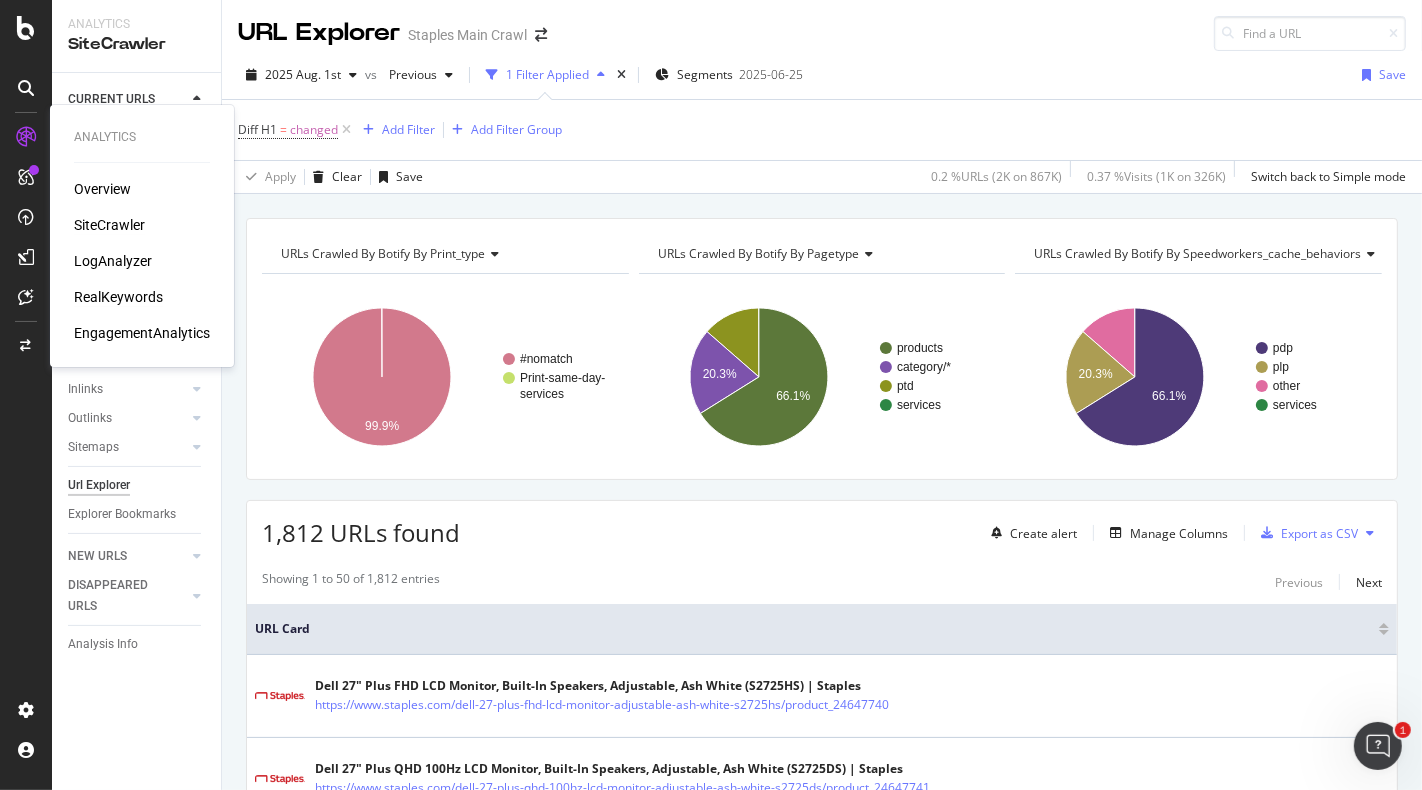 click on "RealKeywords" at bounding box center [118, 297] 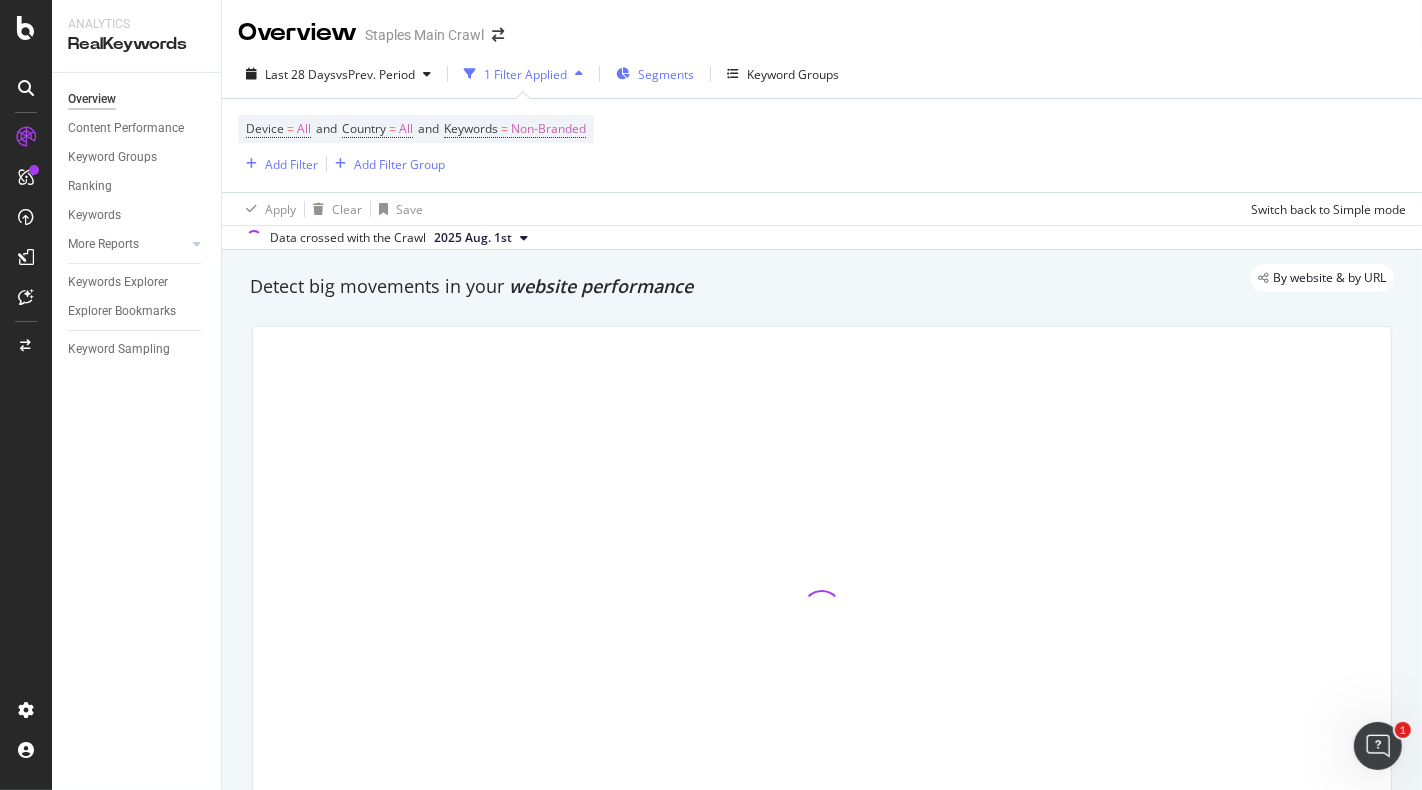 click on "Segments" at bounding box center [666, 74] 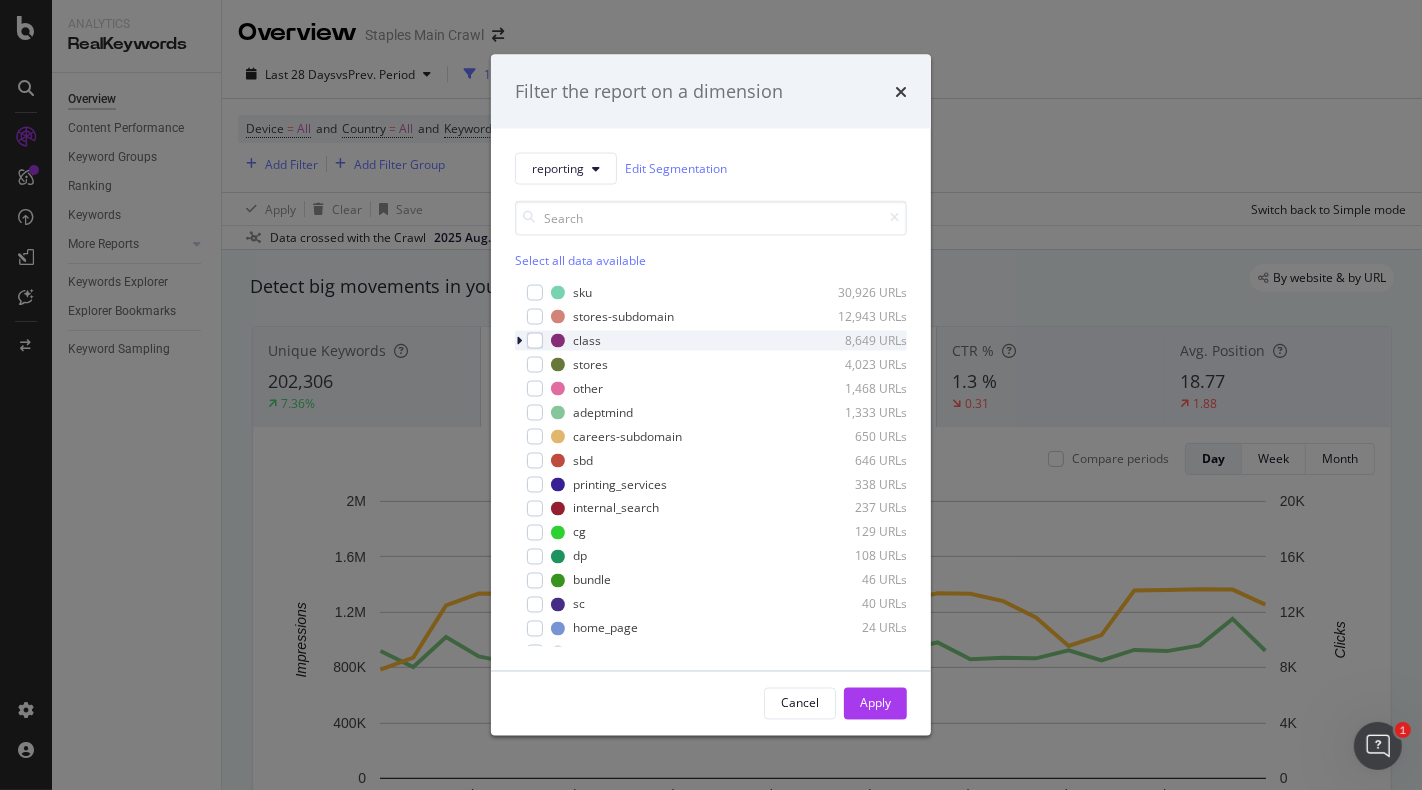 click at bounding box center [521, 340] 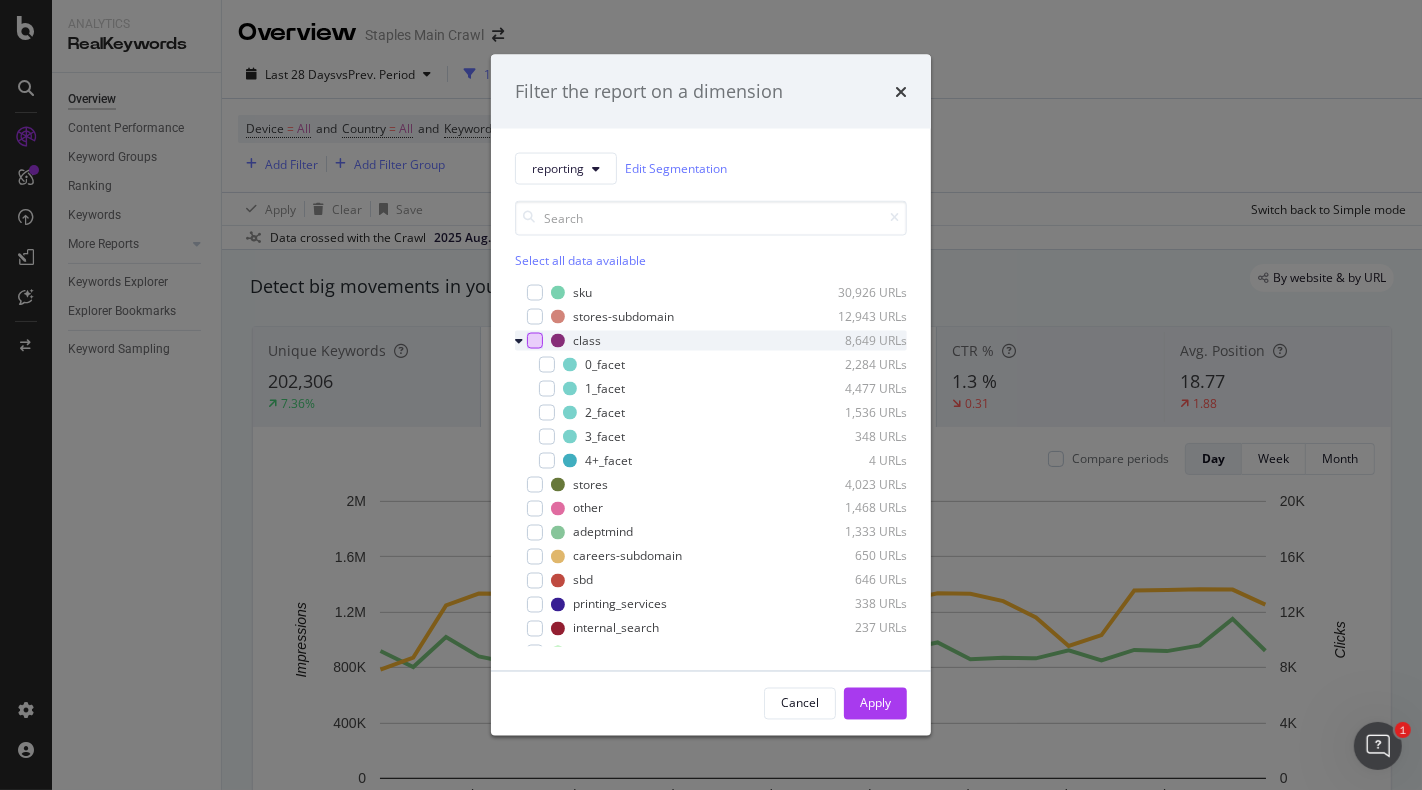 click at bounding box center (535, 340) 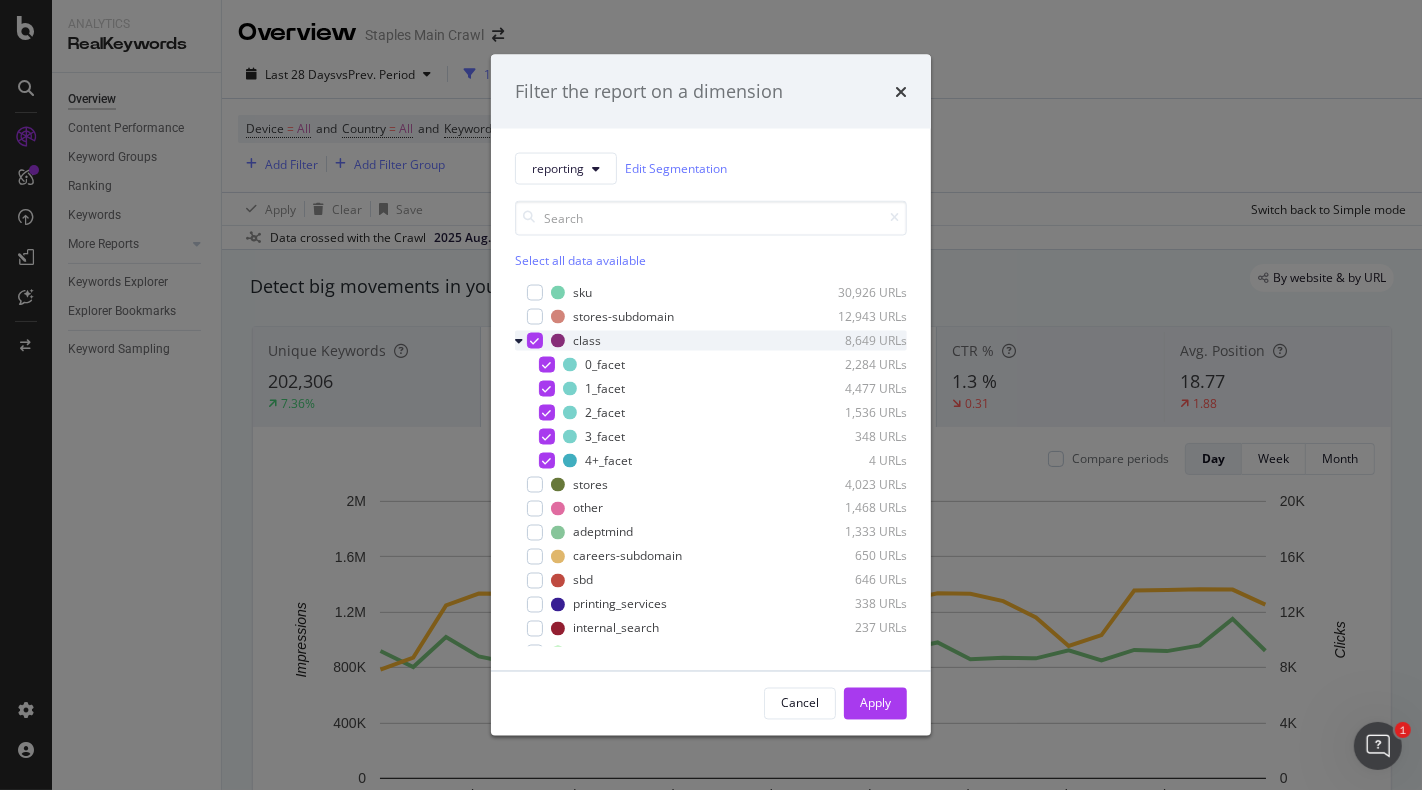 click at bounding box center (519, 340) 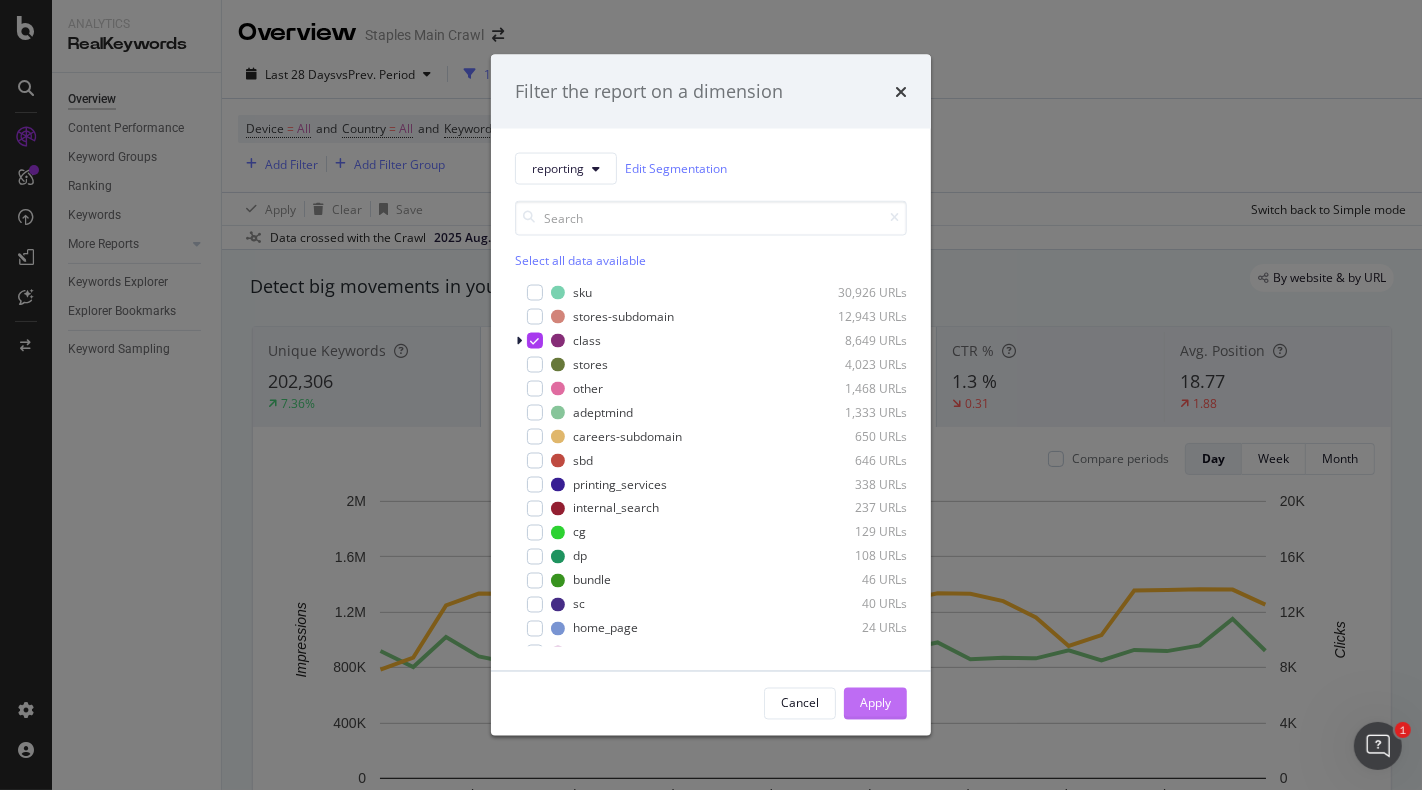 click on "Apply" at bounding box center [875, 703] 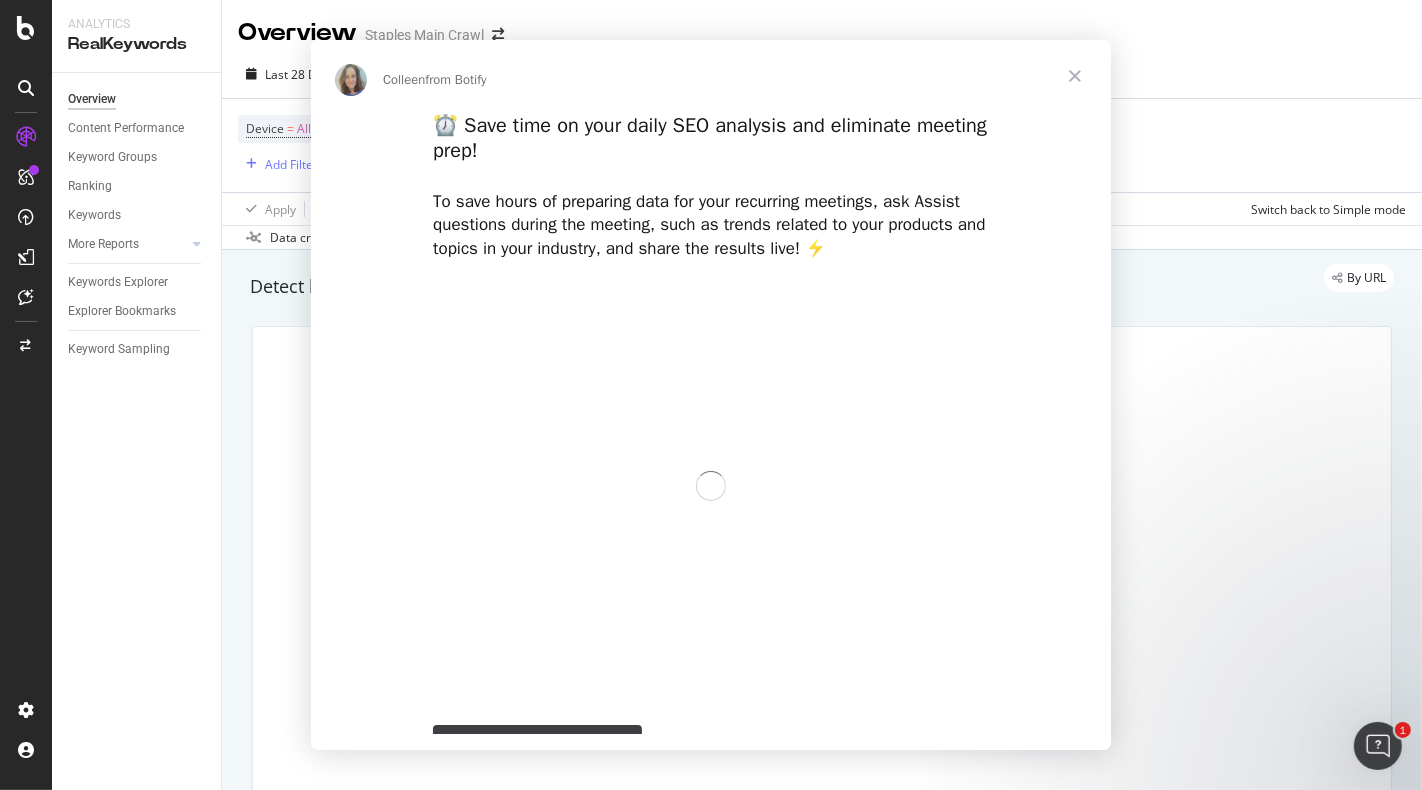 scroll, scrollTop: 0, scrollLeft: 0, axis: both 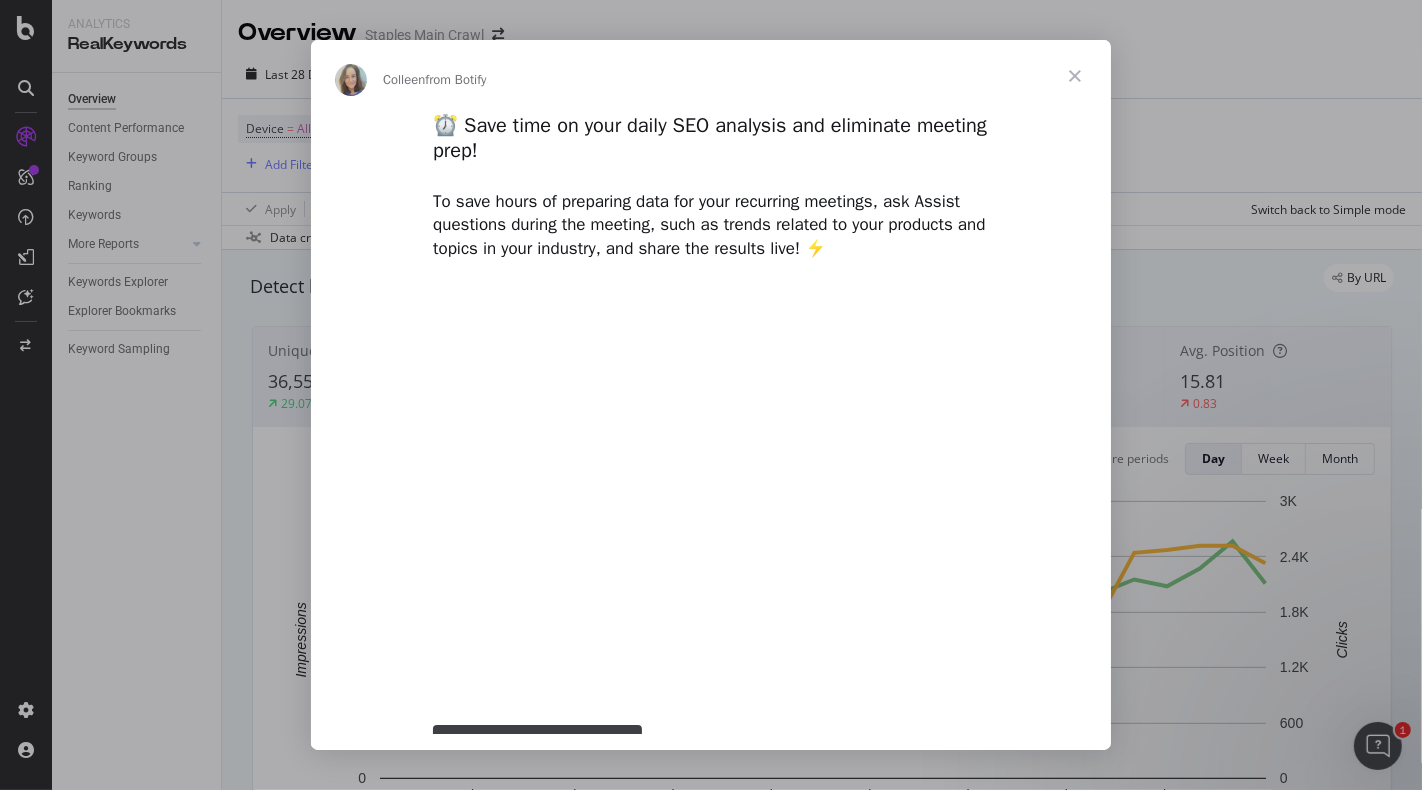 type on "165169" 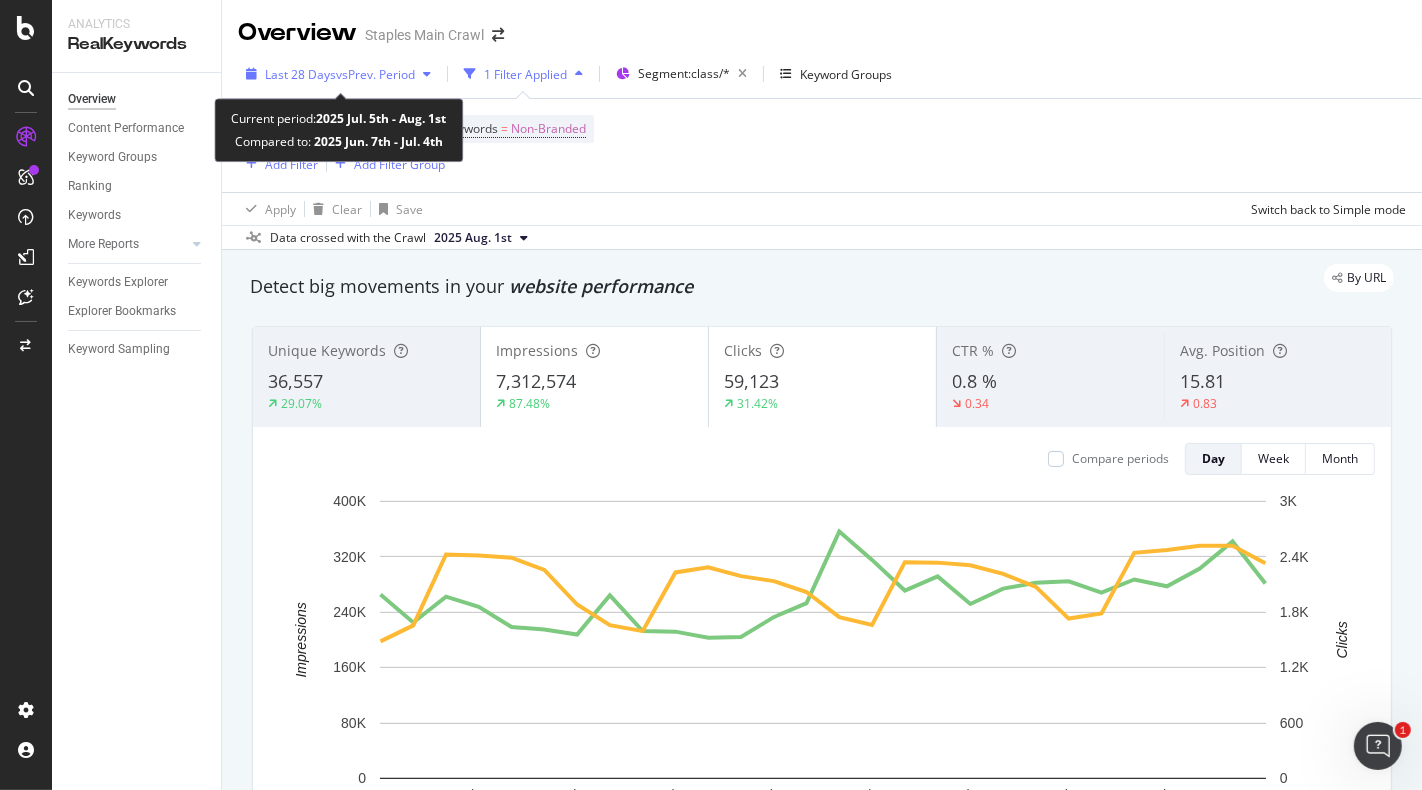click on "Last 28 Days  vs  Prev. Period" at bounding box center [338, 74] 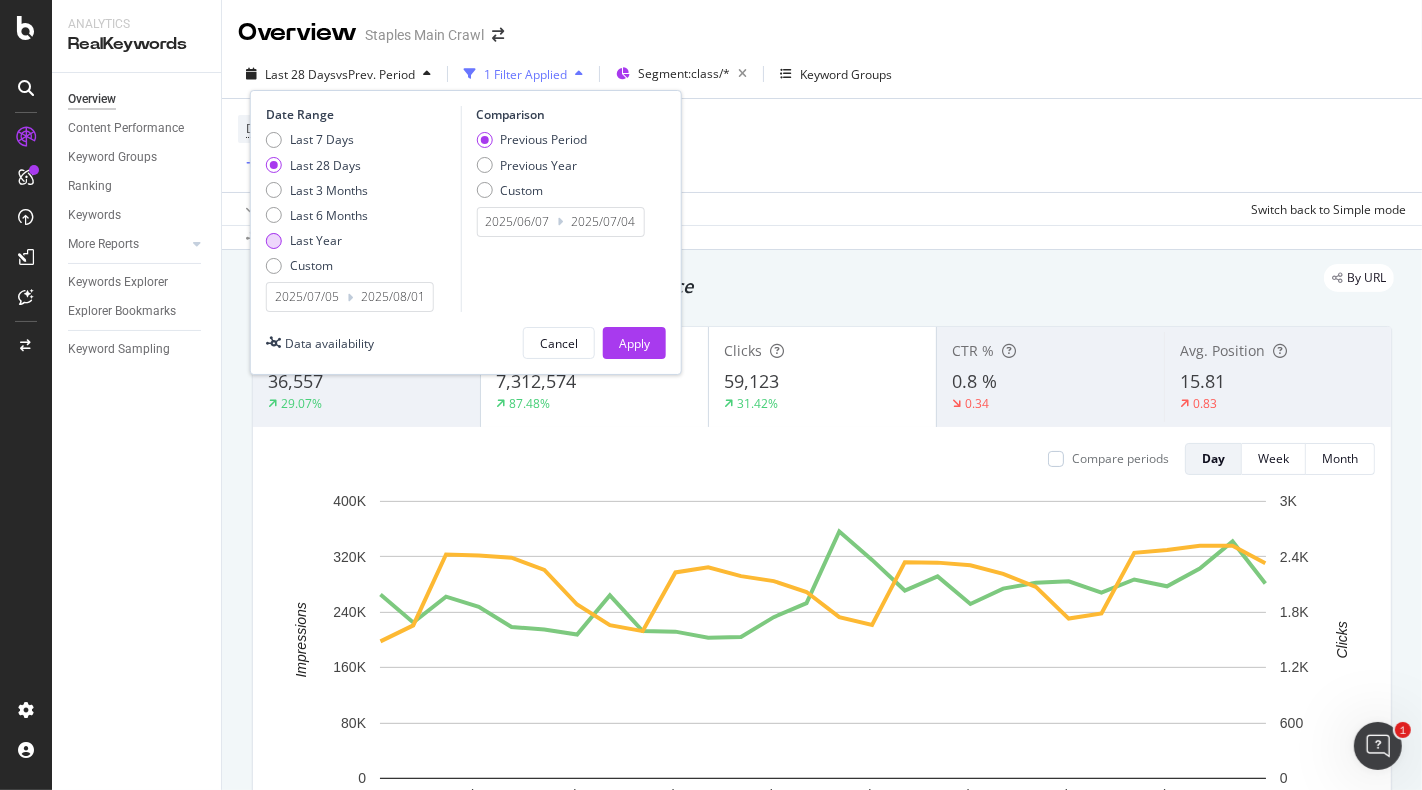 click on "Last Year" at bounding box center [316, 240] 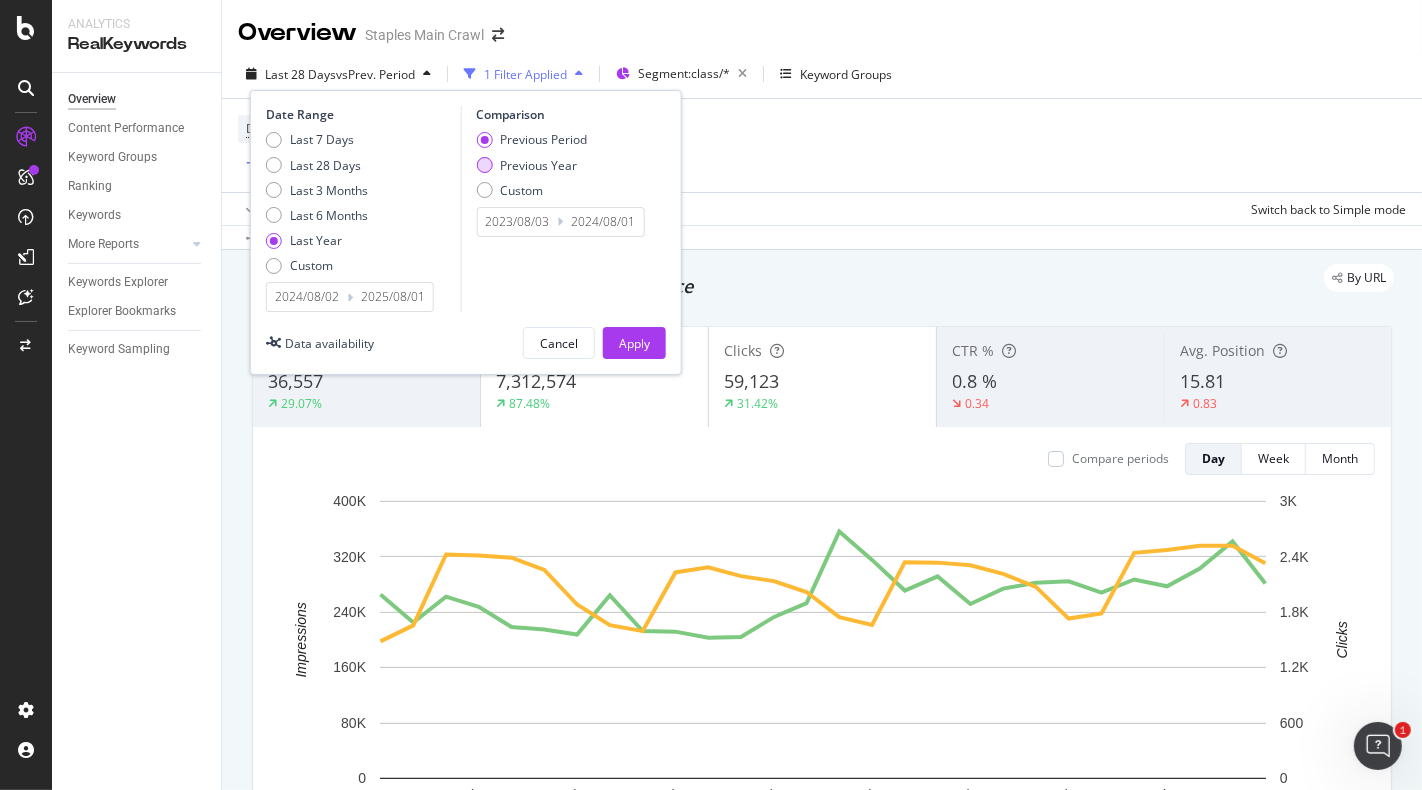 click on "Previous Year" at bounding box center [538, 165] 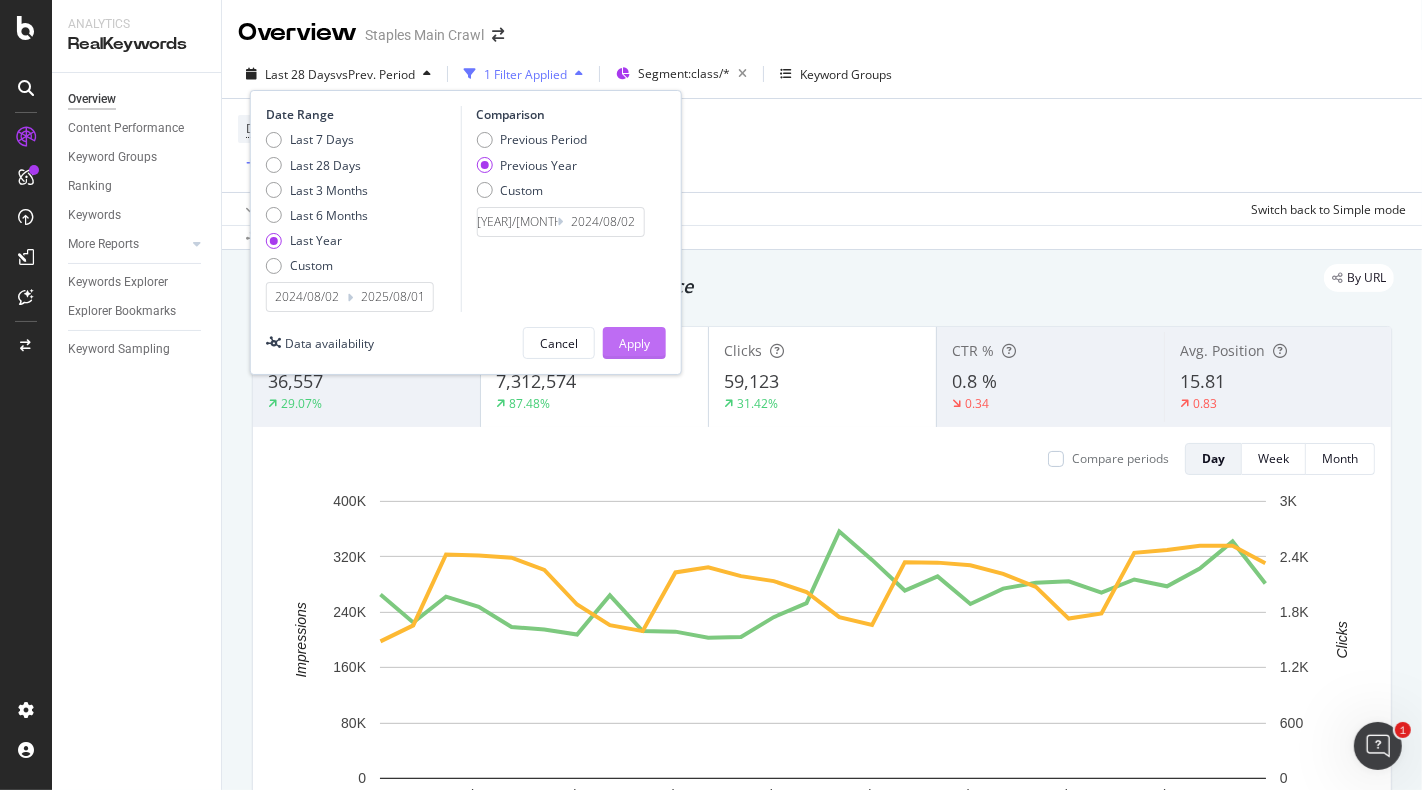 click on "Apply" at bounding box center [634, 343] 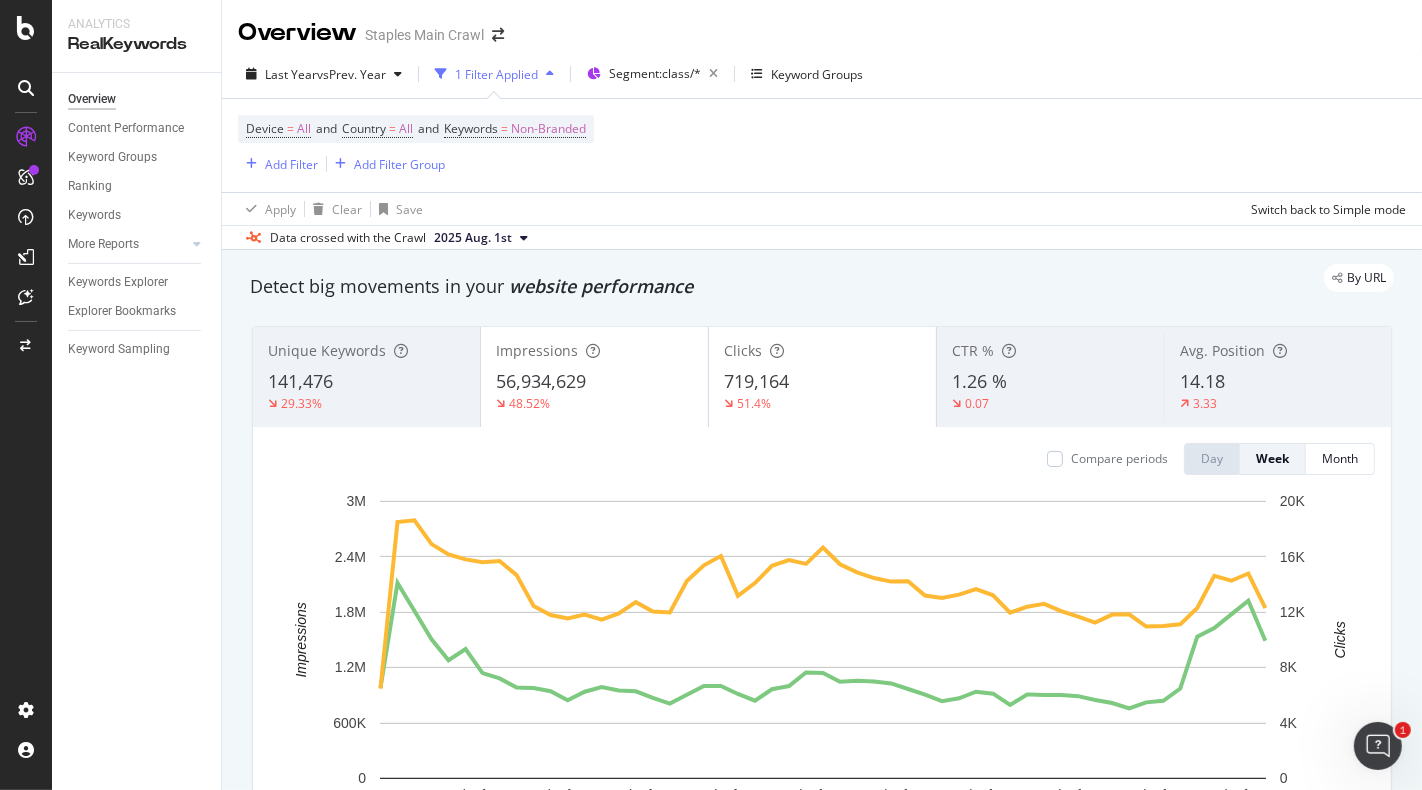 click on "Impressions" at bounding box center (594, 351) 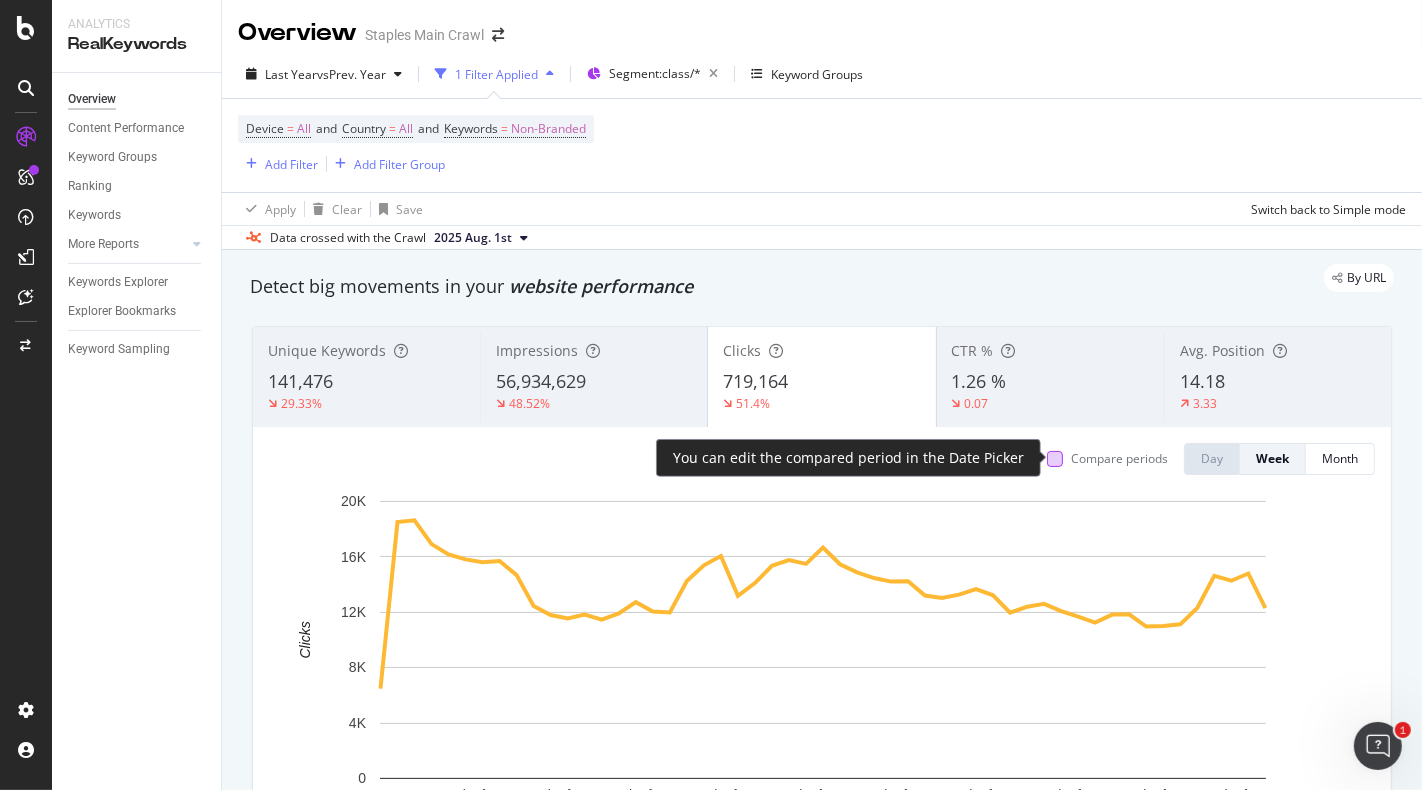 click at bounding box center (1055, 459) 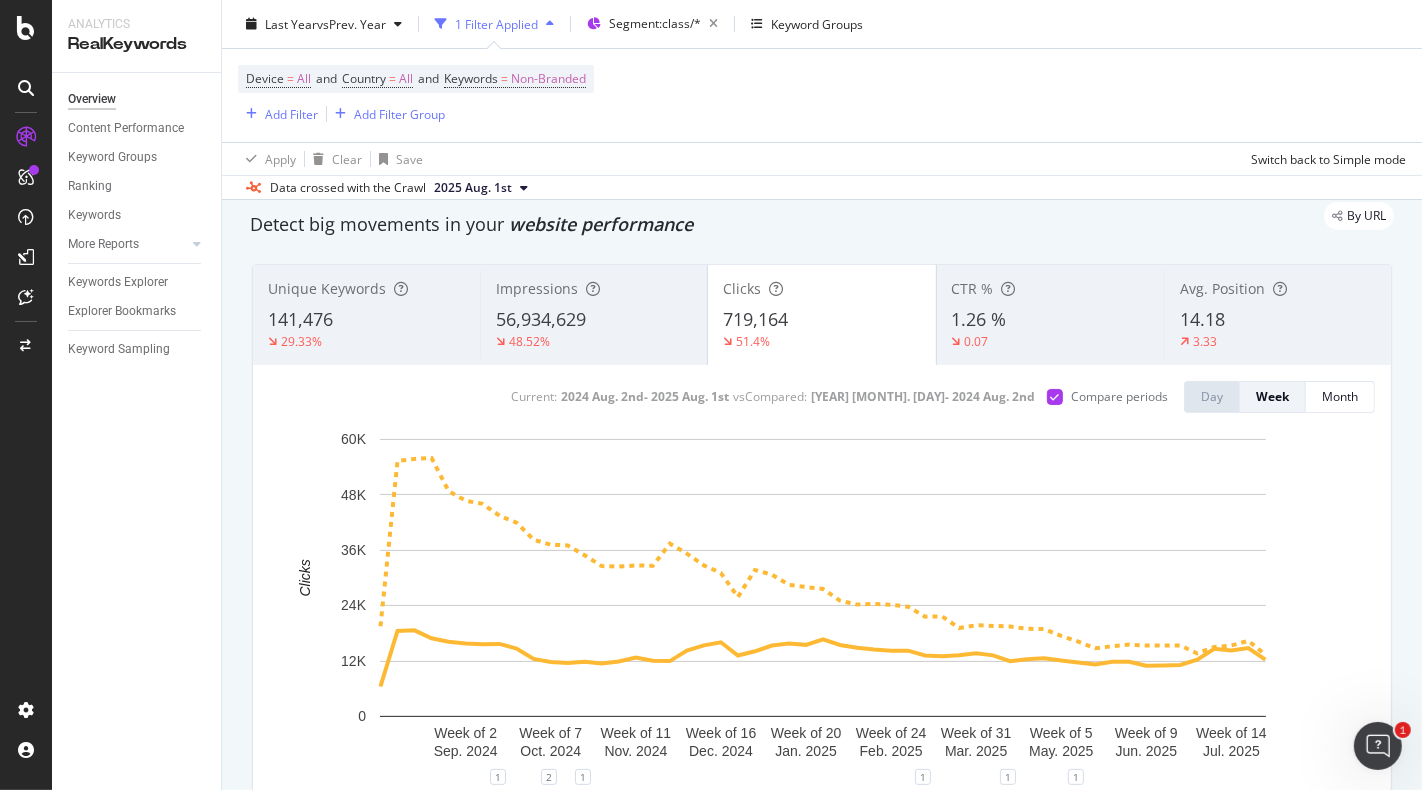 scroll, scrollTop: 0, scrollLeft: 0, axis: both 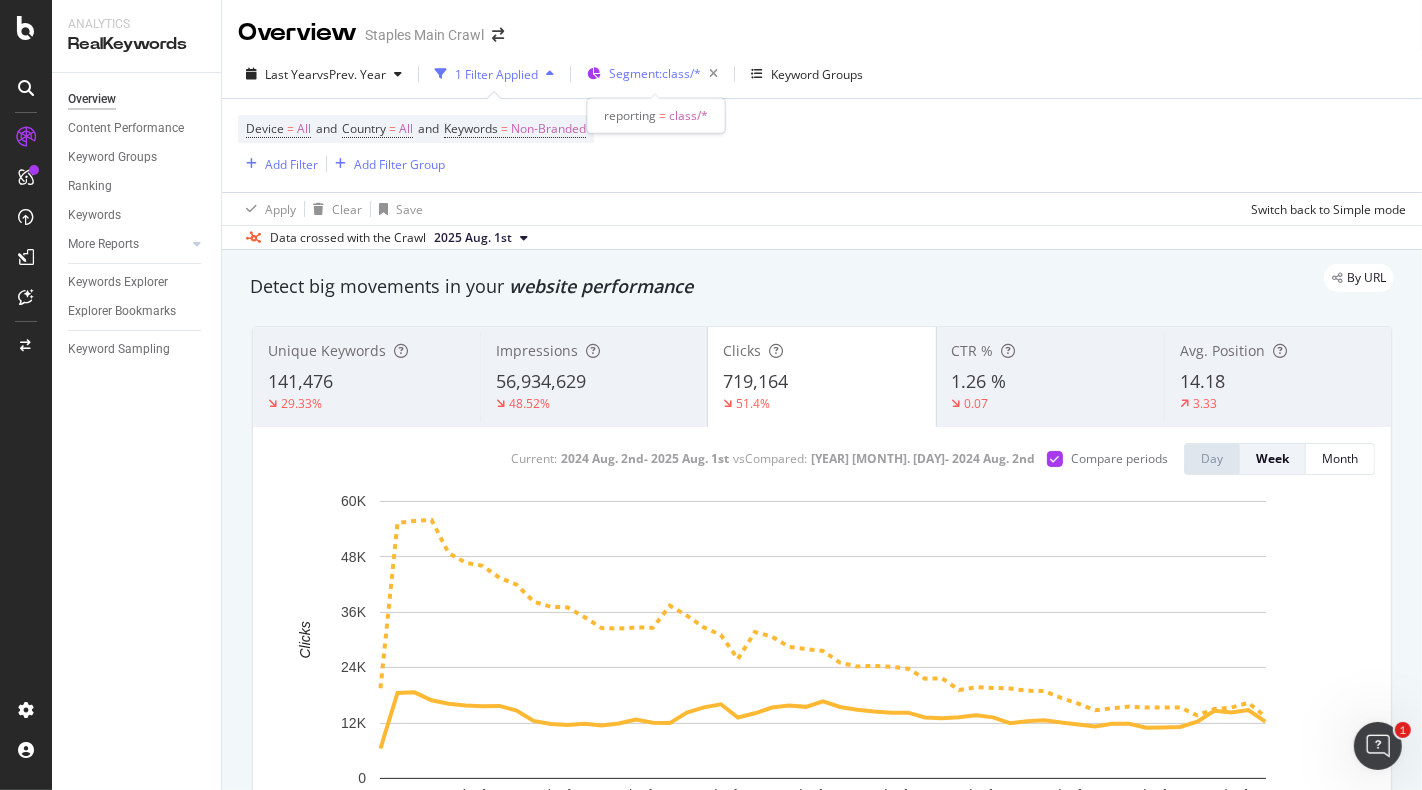 click on "Segment: class/*" at bounding box center (655, 73) 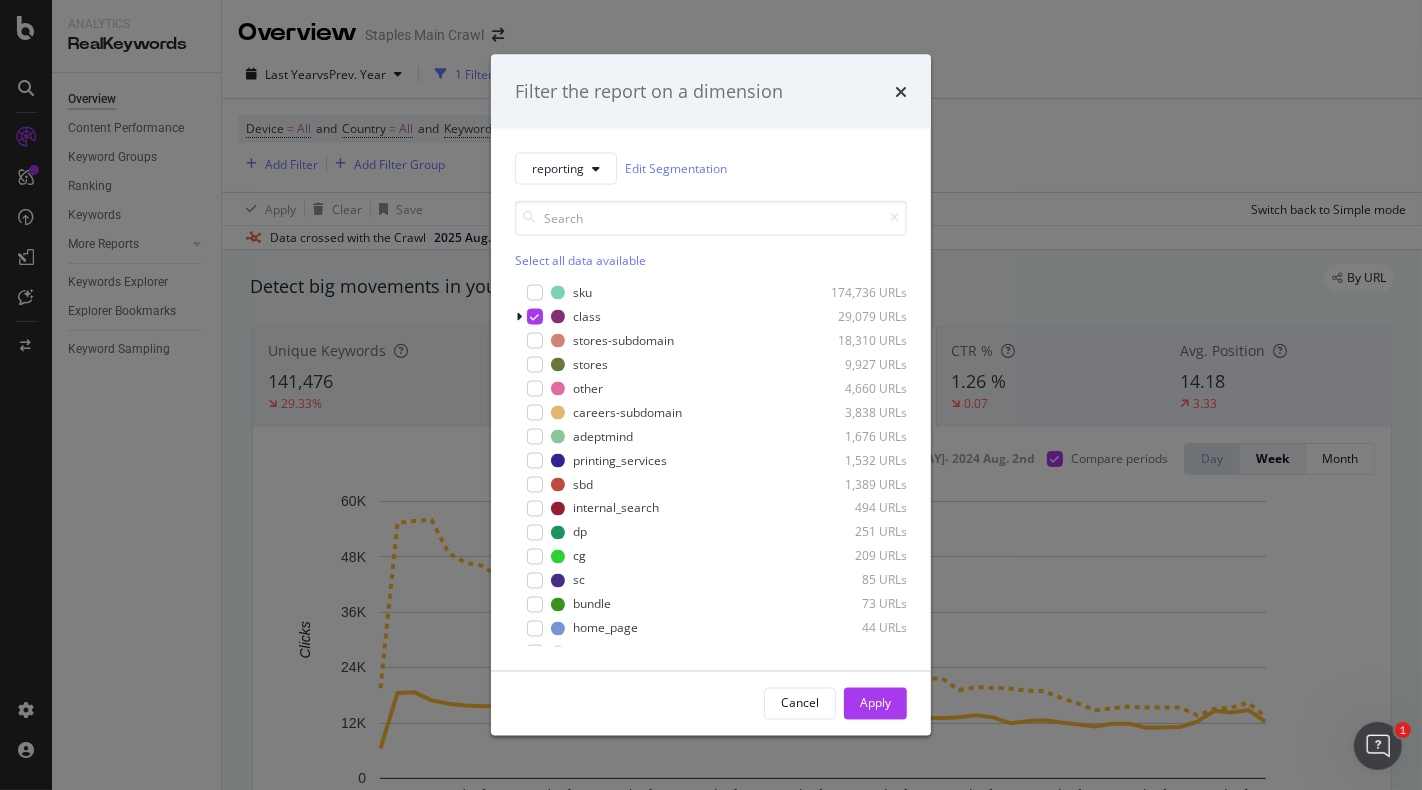 click on "Select all data available" at bounding box center (711, 259) 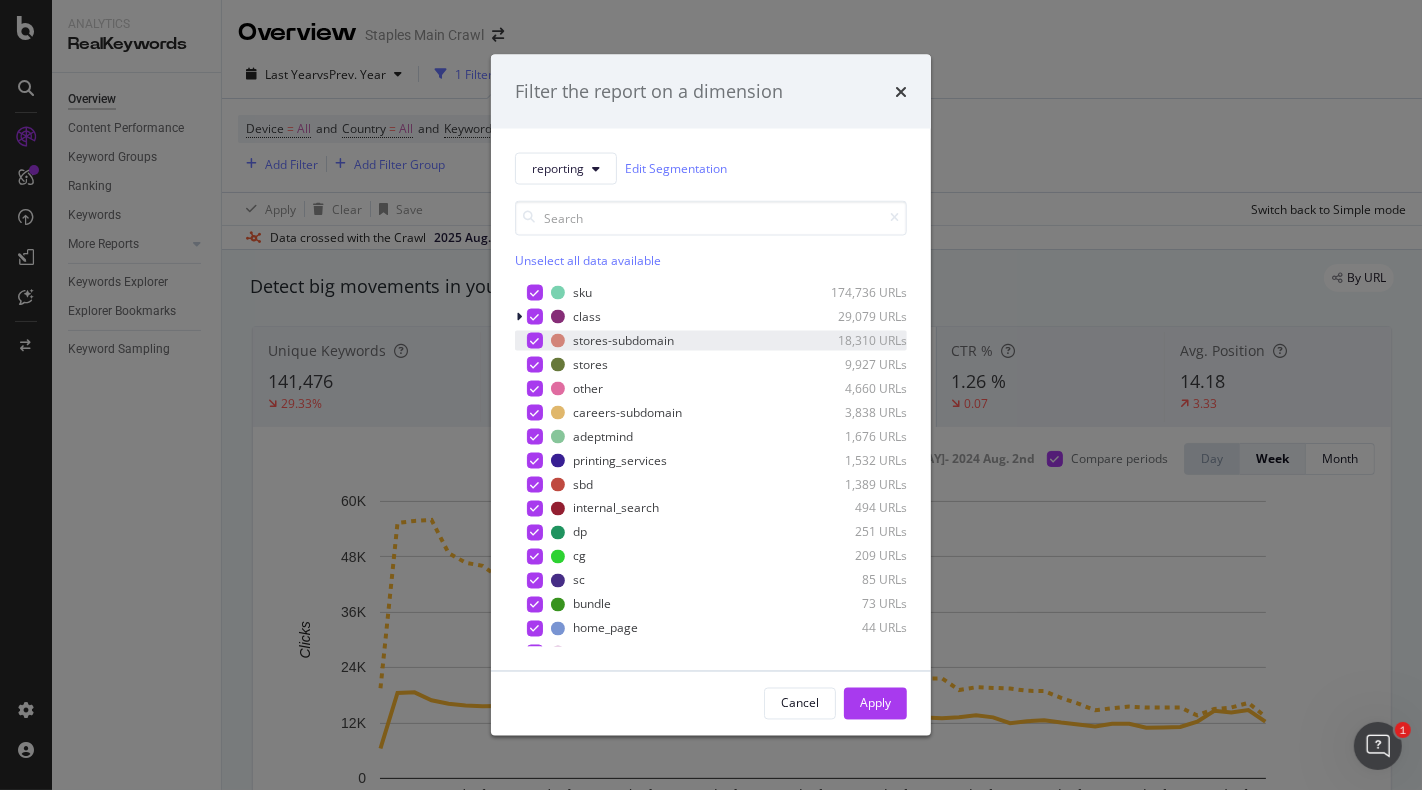 click at bounding box center [535, 340] 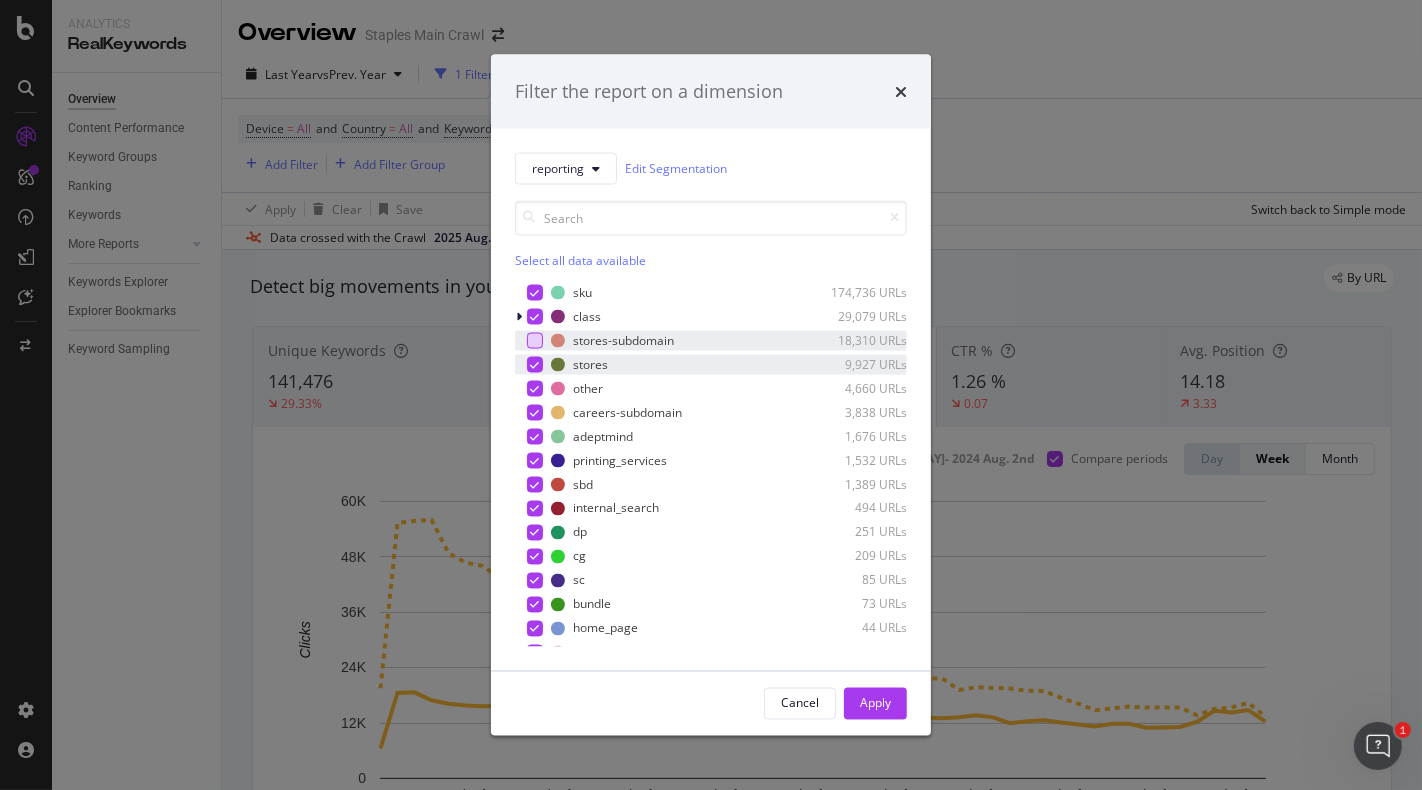 click at bounding box center [535, 364] 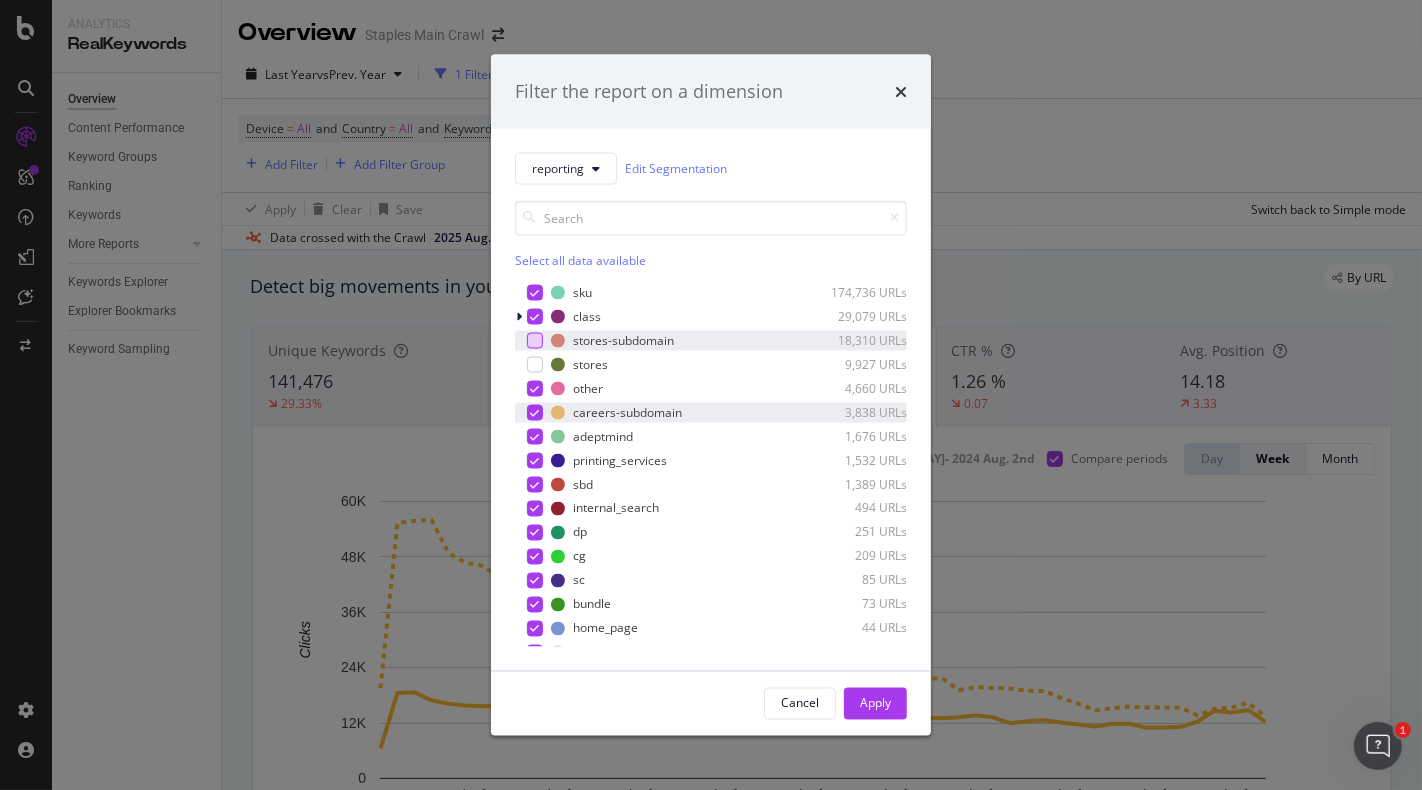 click at bounding box center (535, 412) 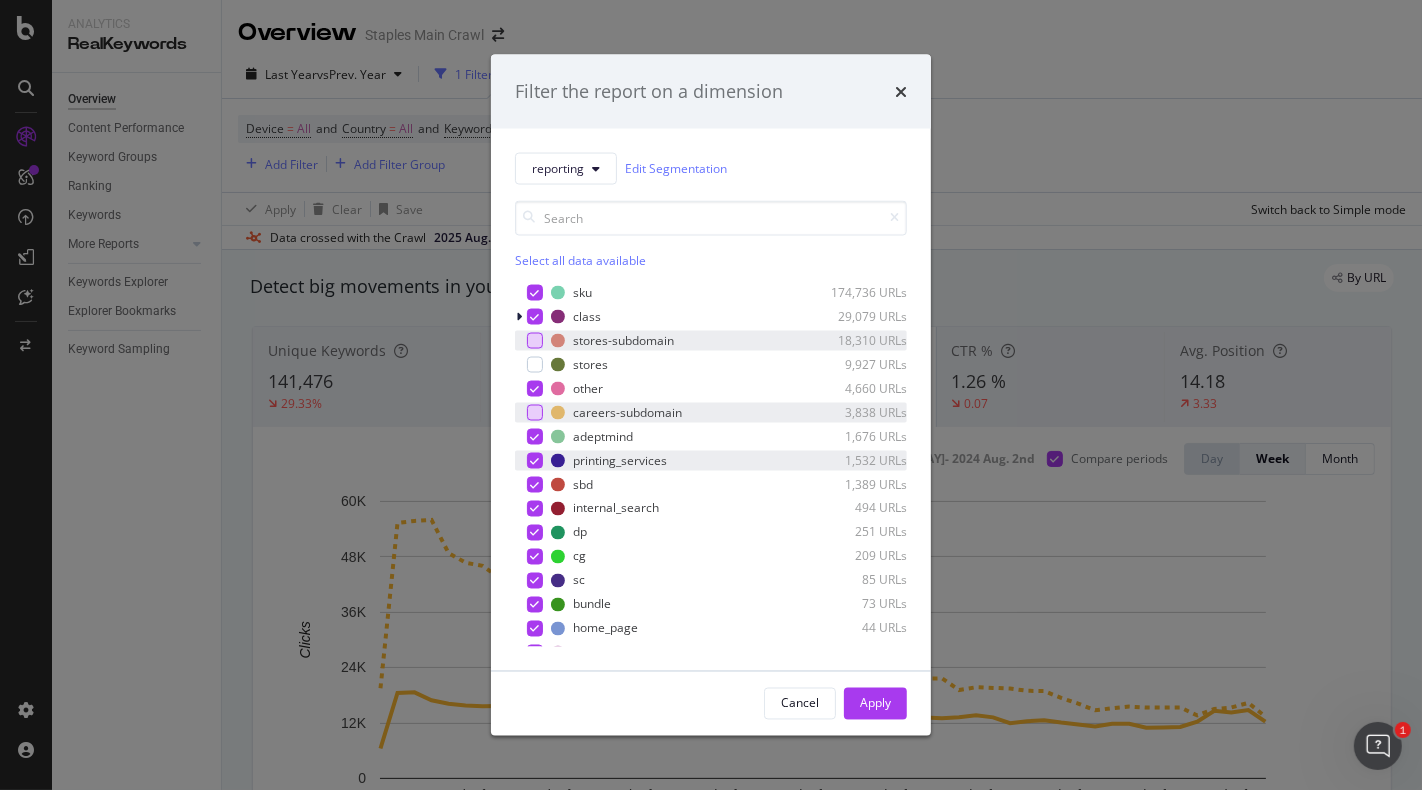 click at bounding box center [535, 460] 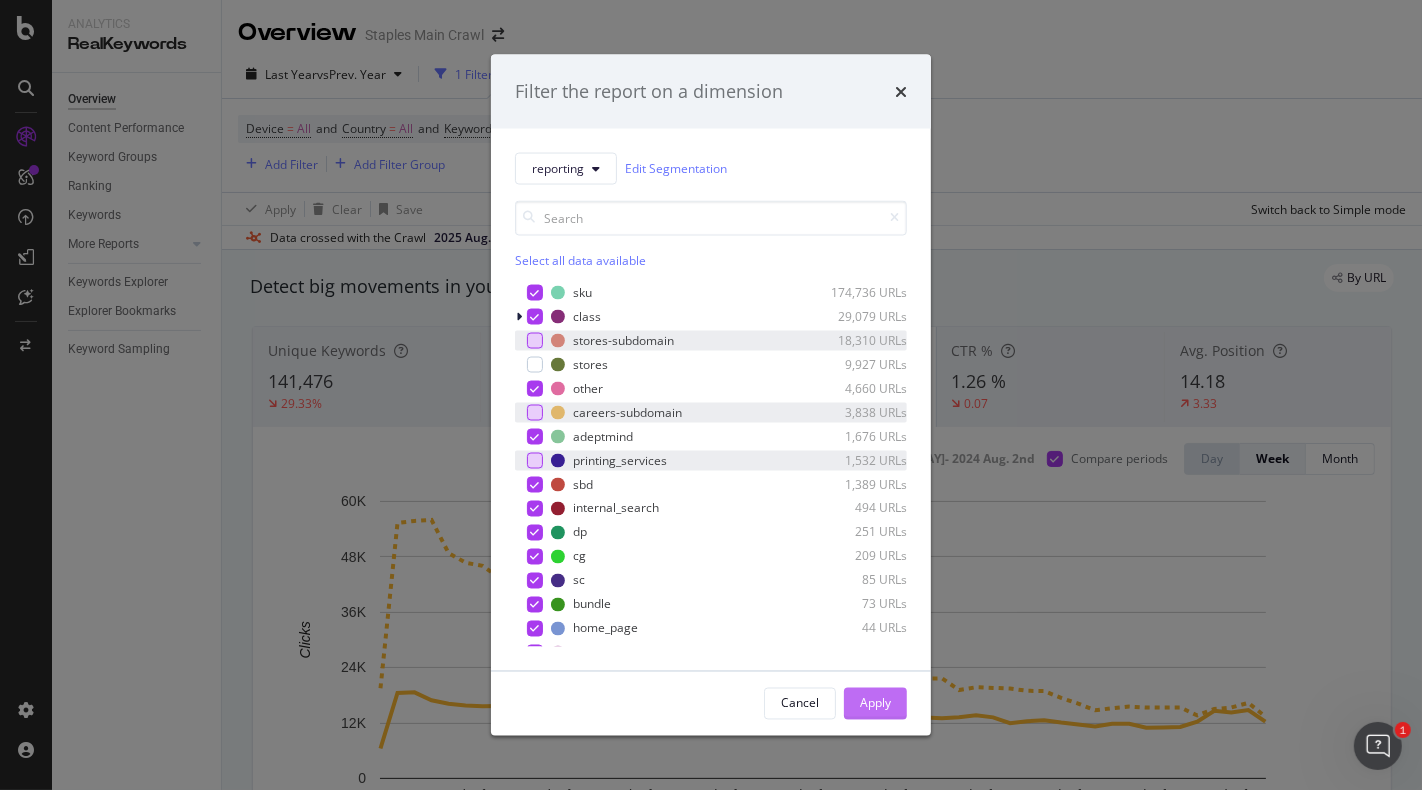 click on "Apply" at bounding box center (875, 703) 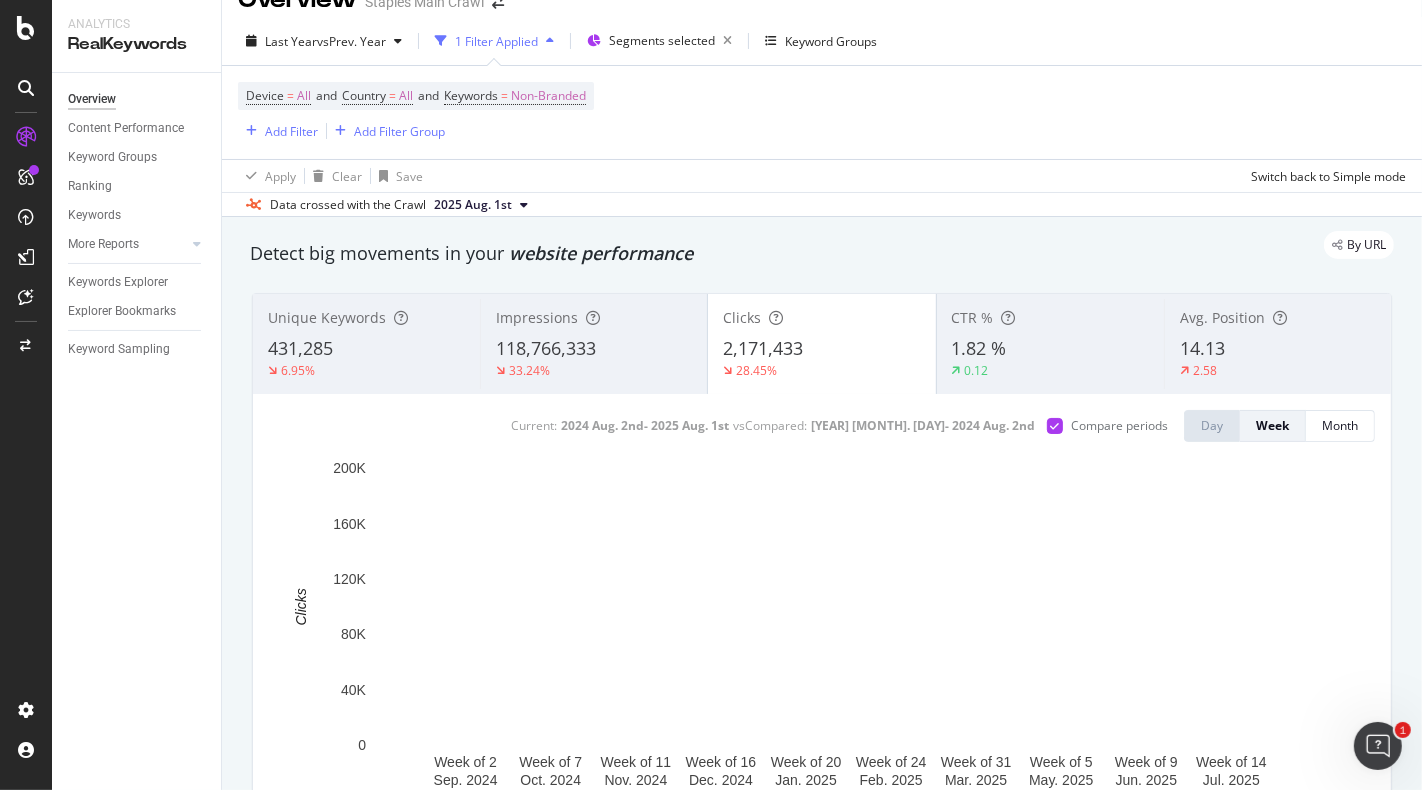 scroll, scrollTop: 0, scrollLeft: 0, axis: both 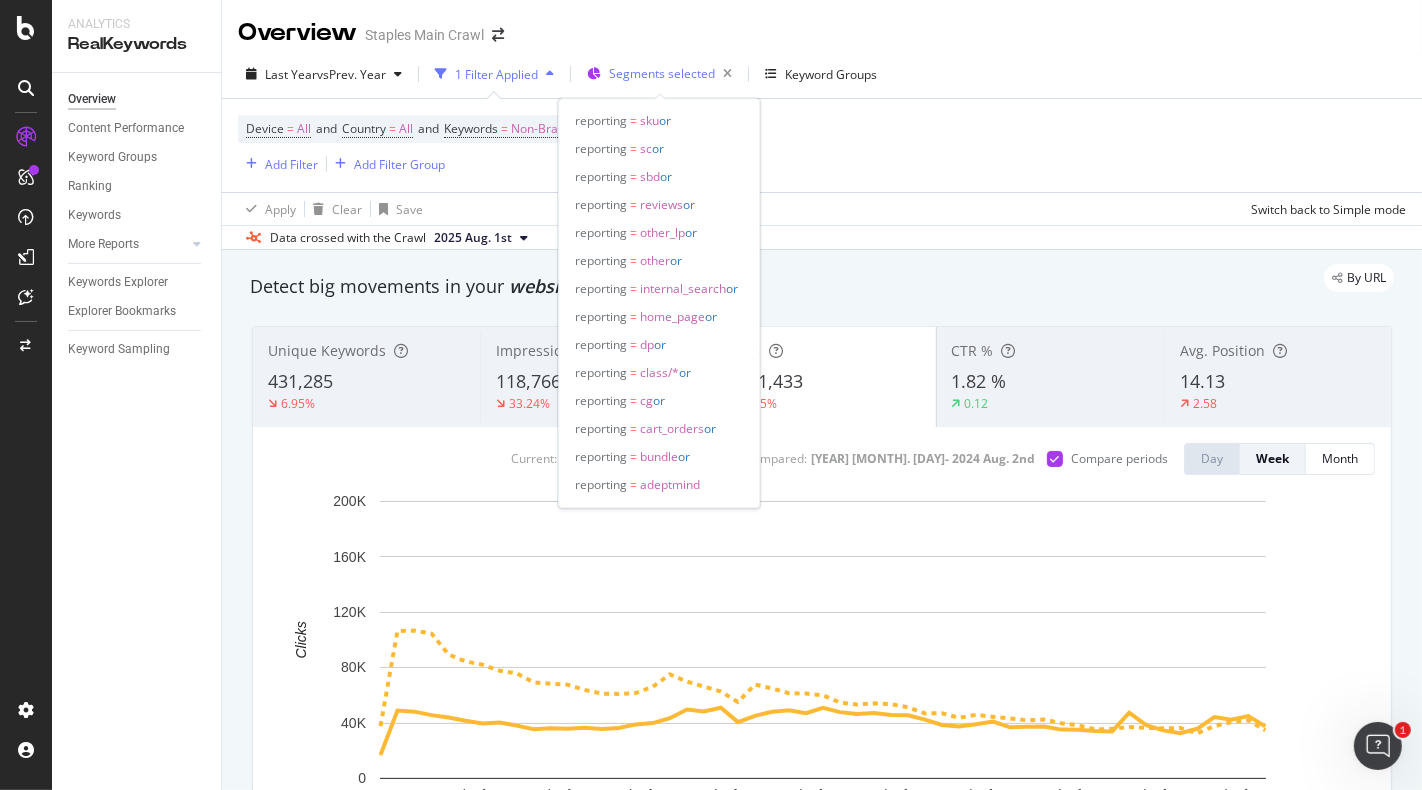 click on "Segments selected" at bounding box center [662, 73] 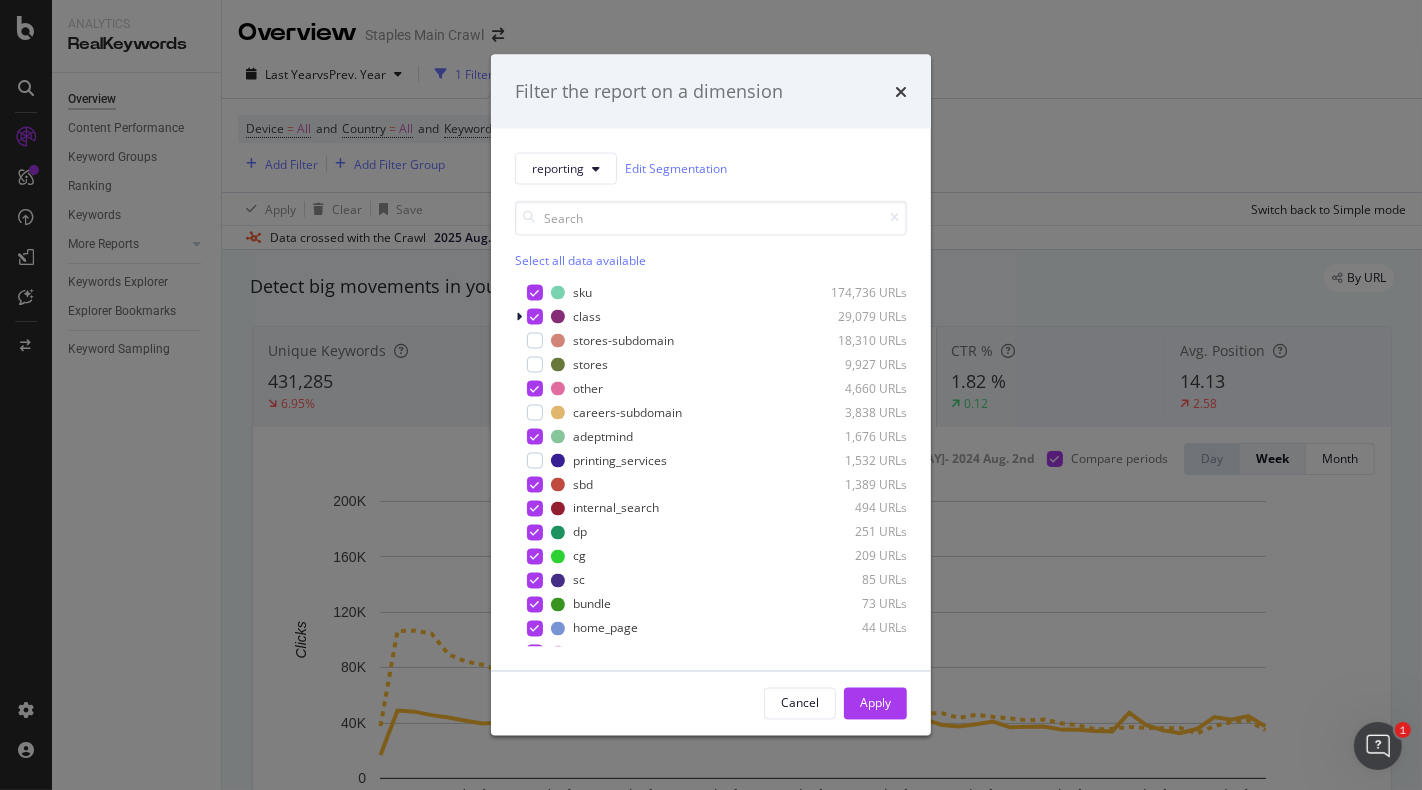 click on "Select all data available" at bounding box center (711, 259) 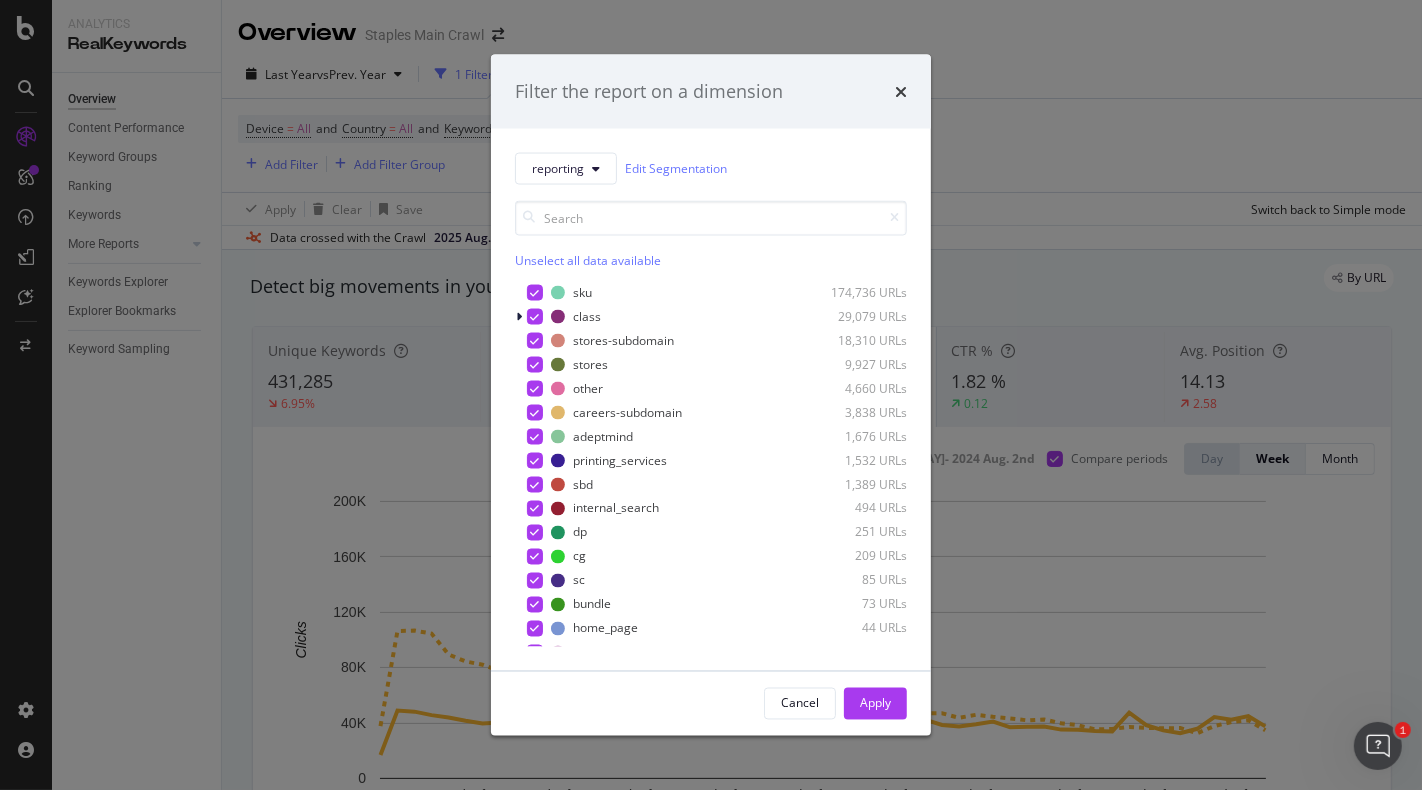 click on "Unselect all data available" at bounding box center (711, 259) 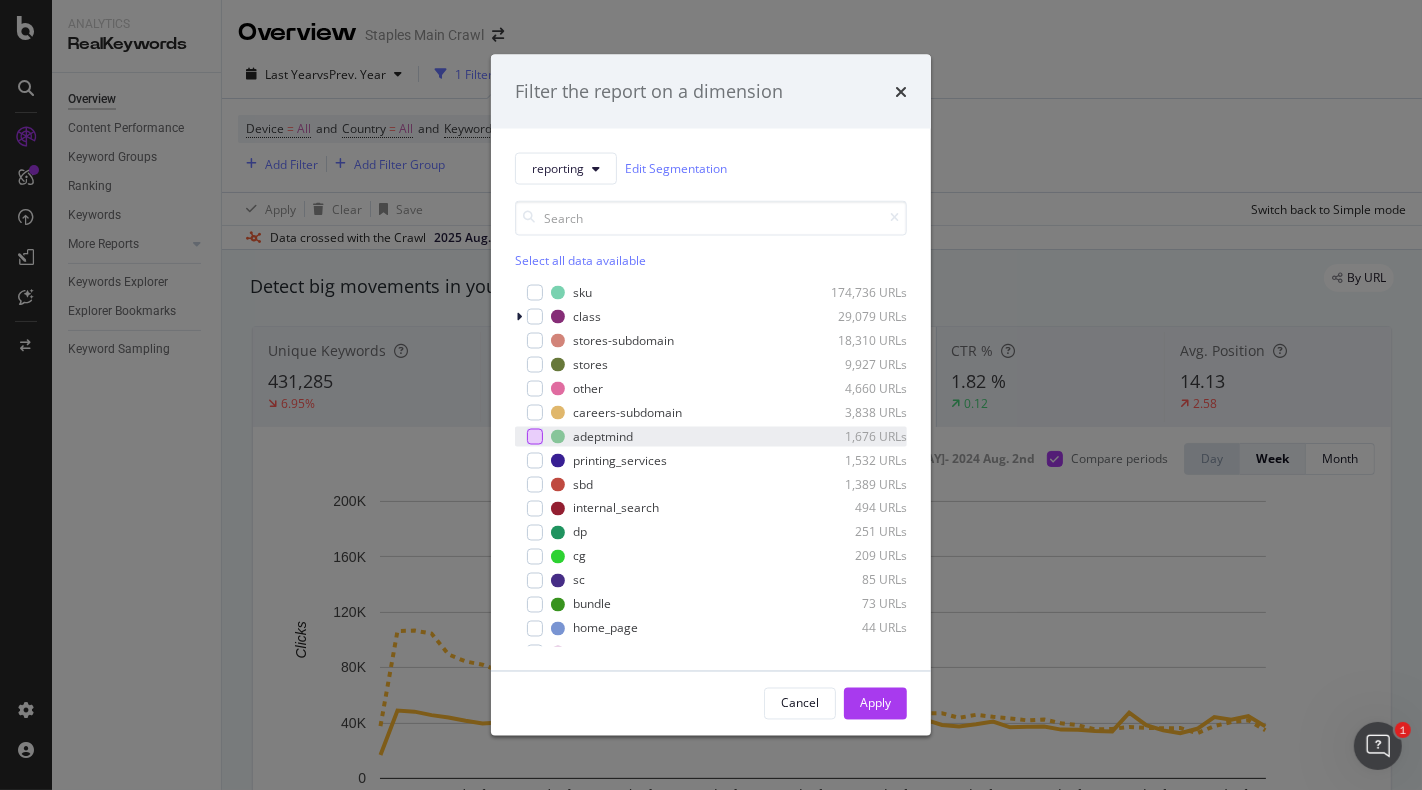 click at bounding box center [535, 436] 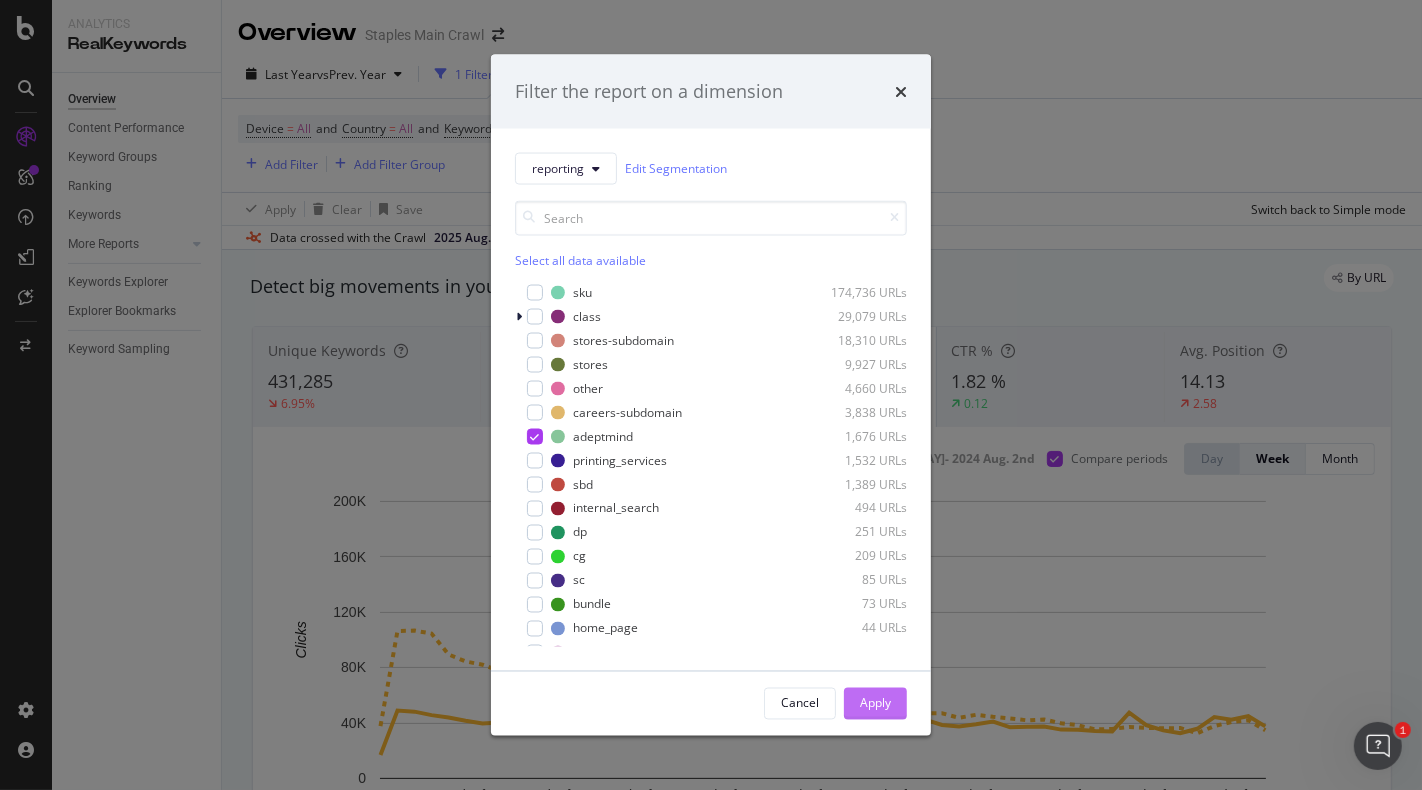 click on "Apply" at bounding box center (875, 703) 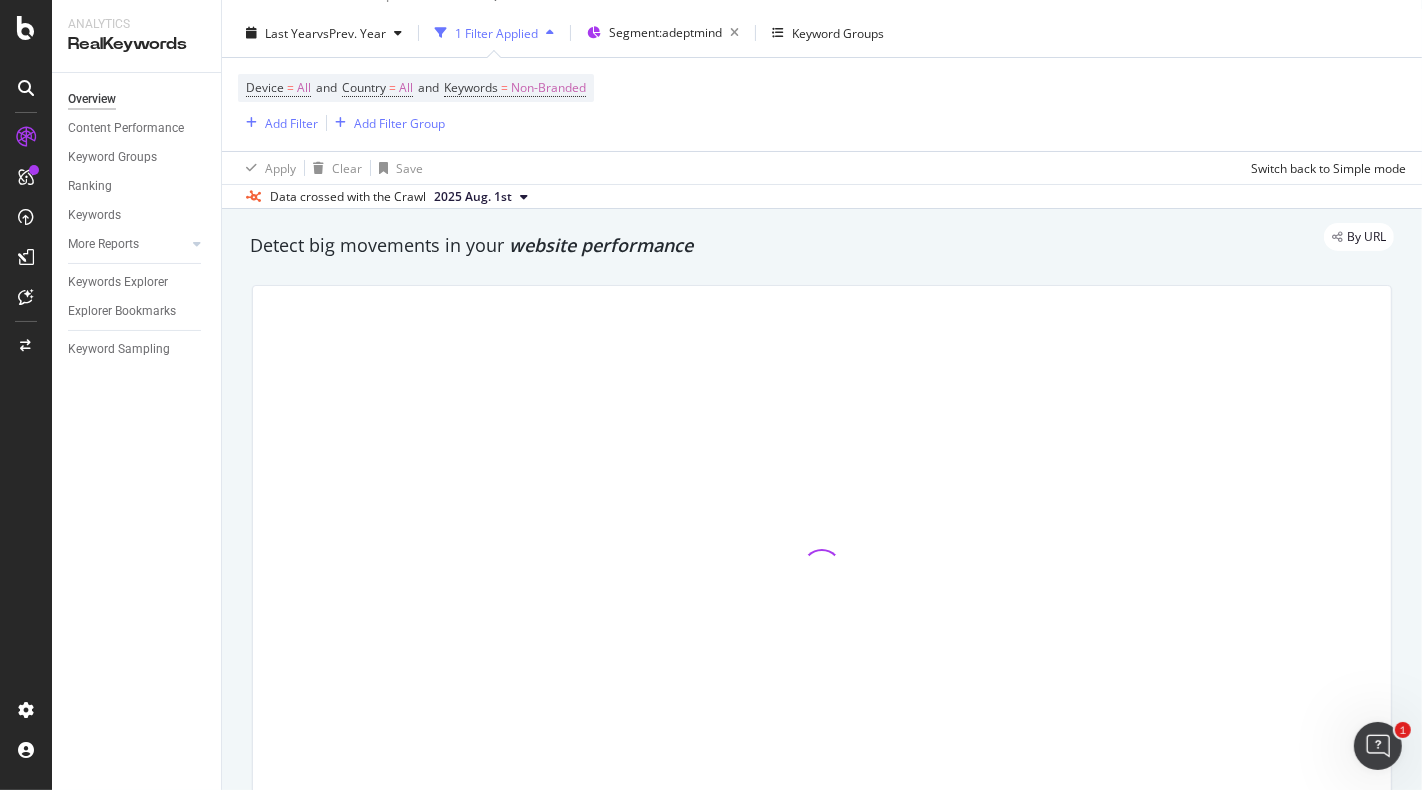 scroll, scrollTop: 45, scrollLeft: 0, axis: vertical 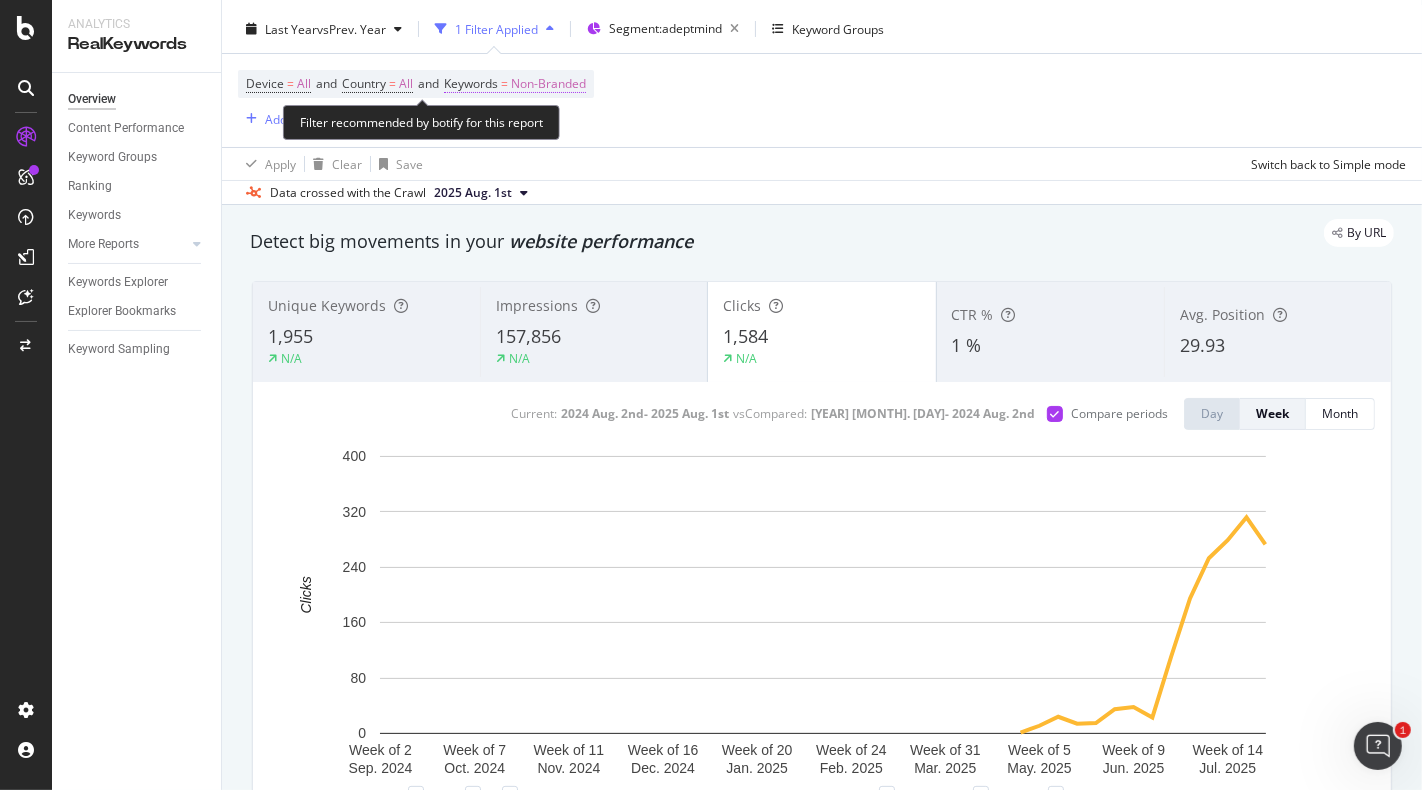 click on "Non-Branded" at bounding box center [548, 84] 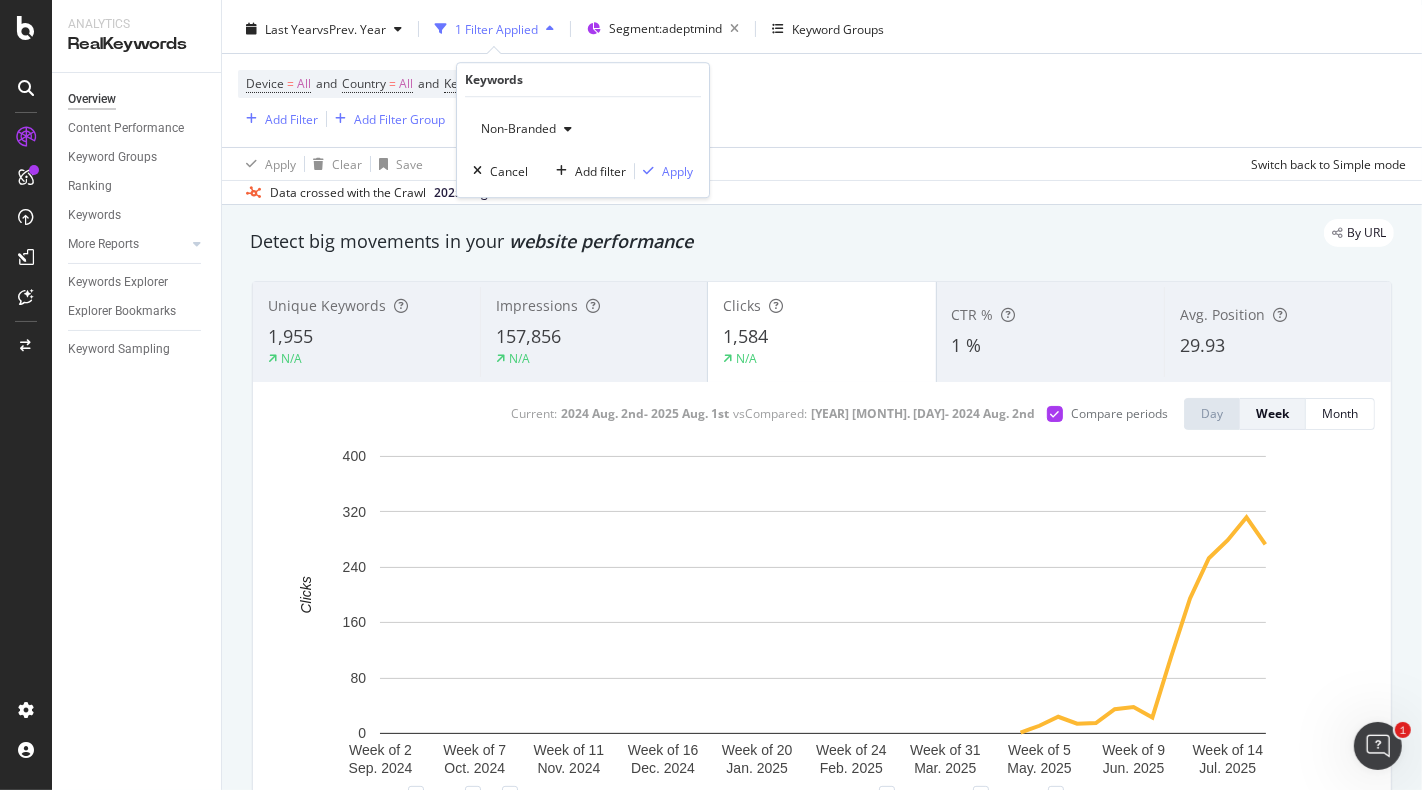 click on "Non-Branded" at bounding box center (526, 129) 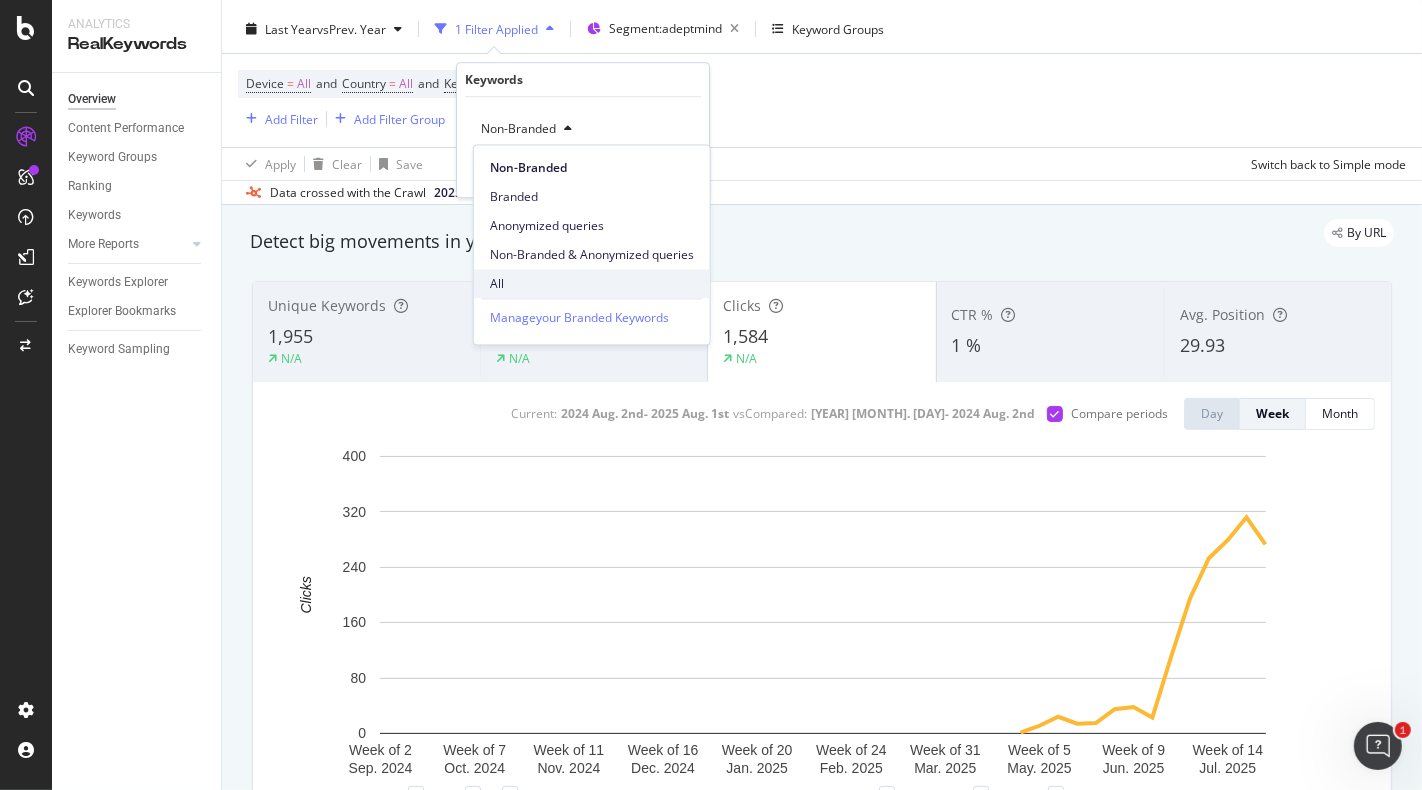 click on "All" at bounding box center [592, 284] 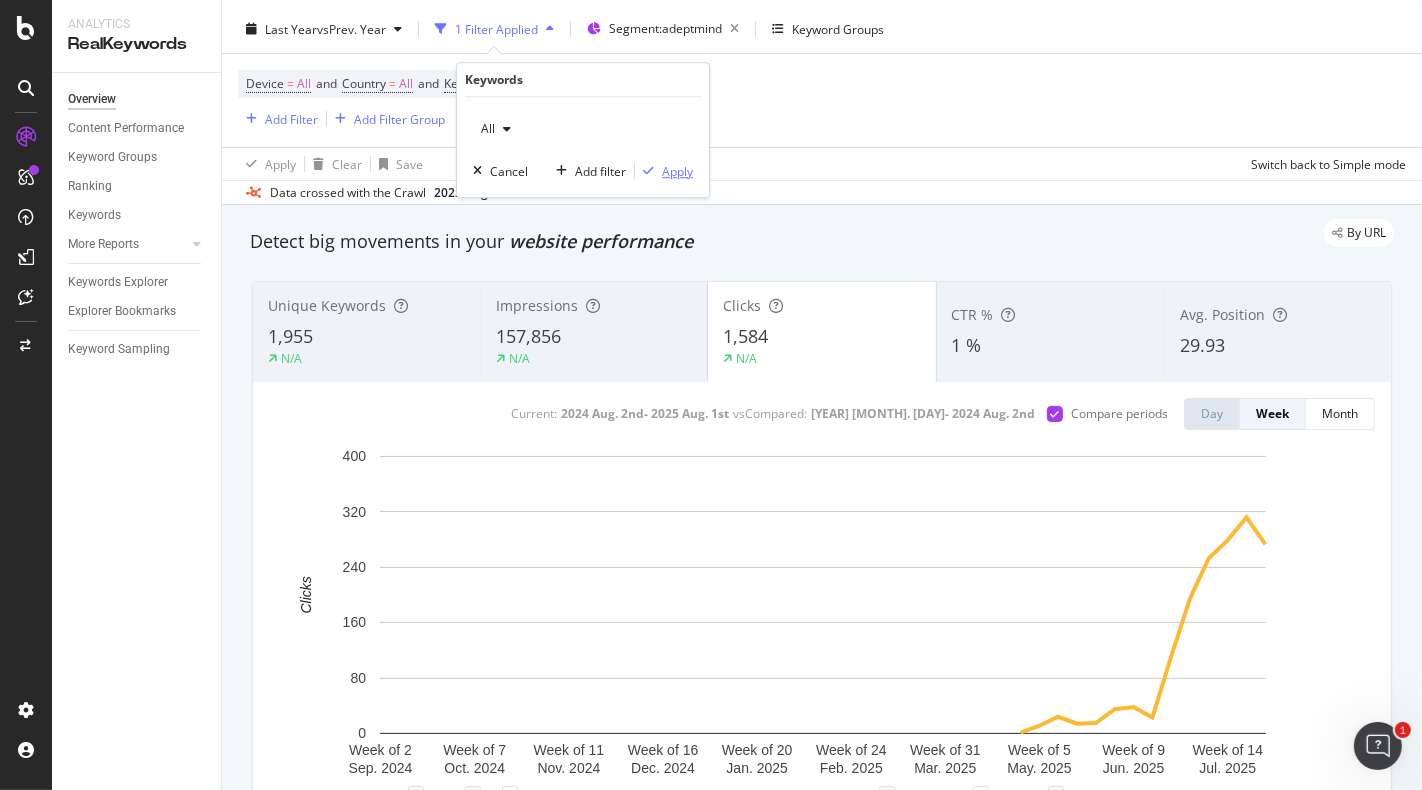 click on "Apply" at bounding box center (677, 171) 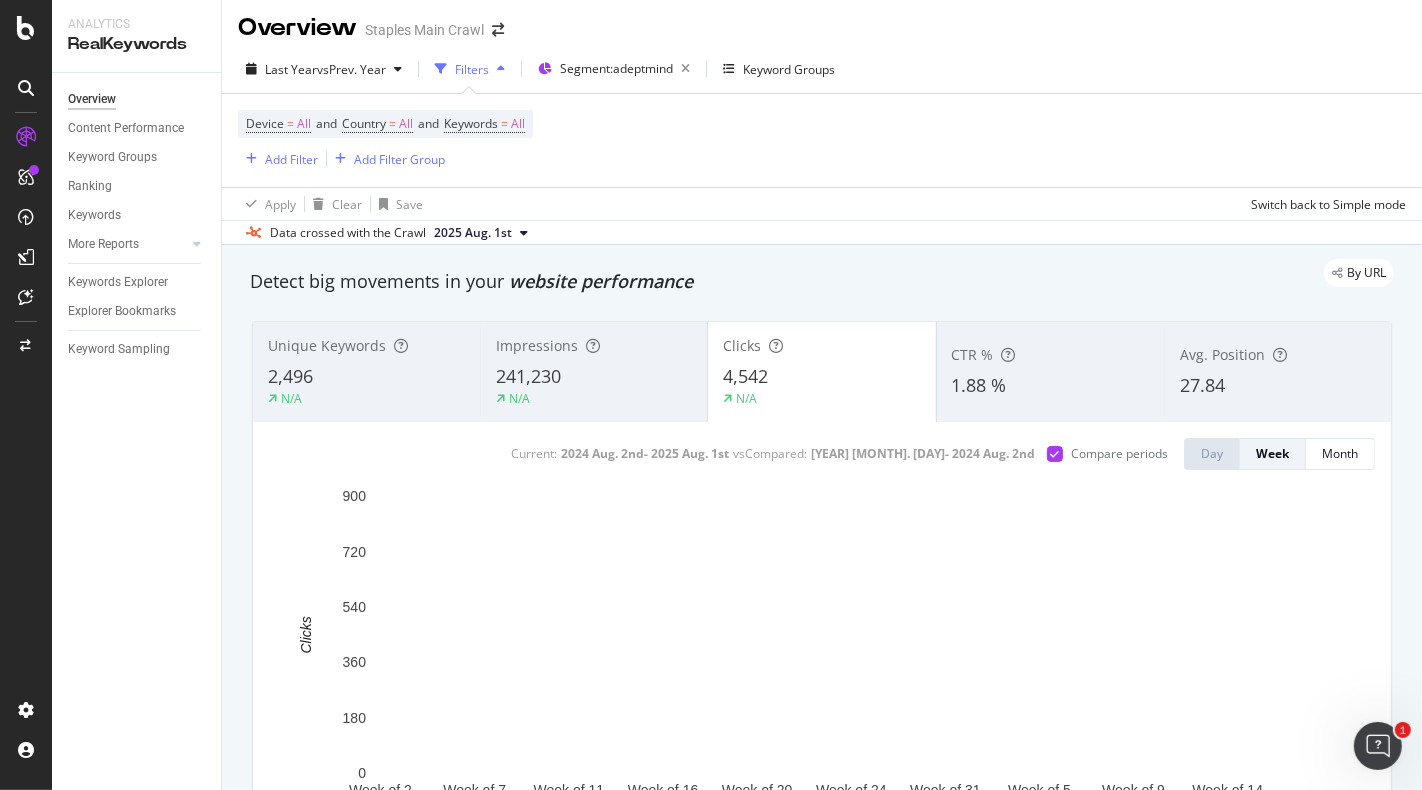 scroll, scrollTop: 6, scrollLeft: 0, axis: vertical 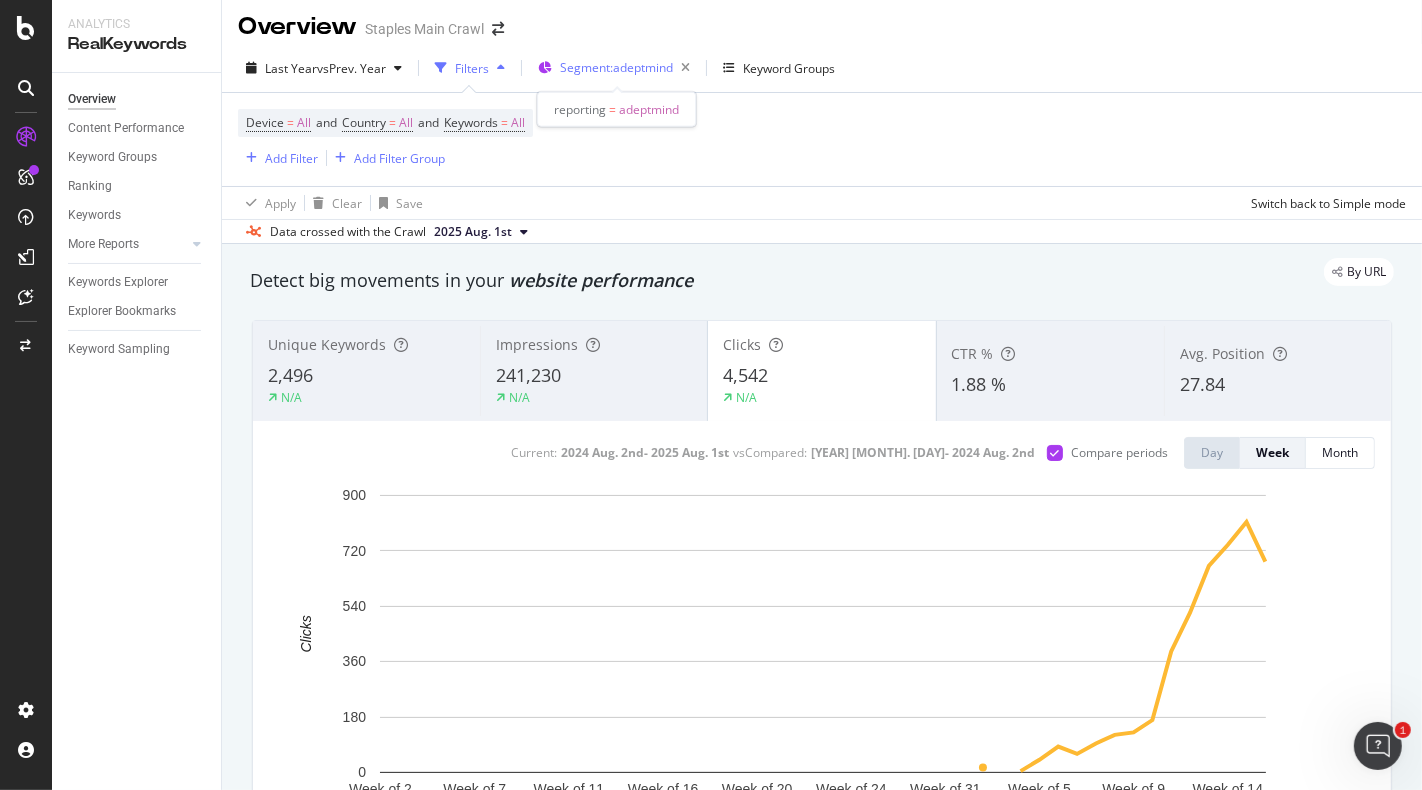 click on "Segment:  adeptmind" at bounding box center (616, 67) 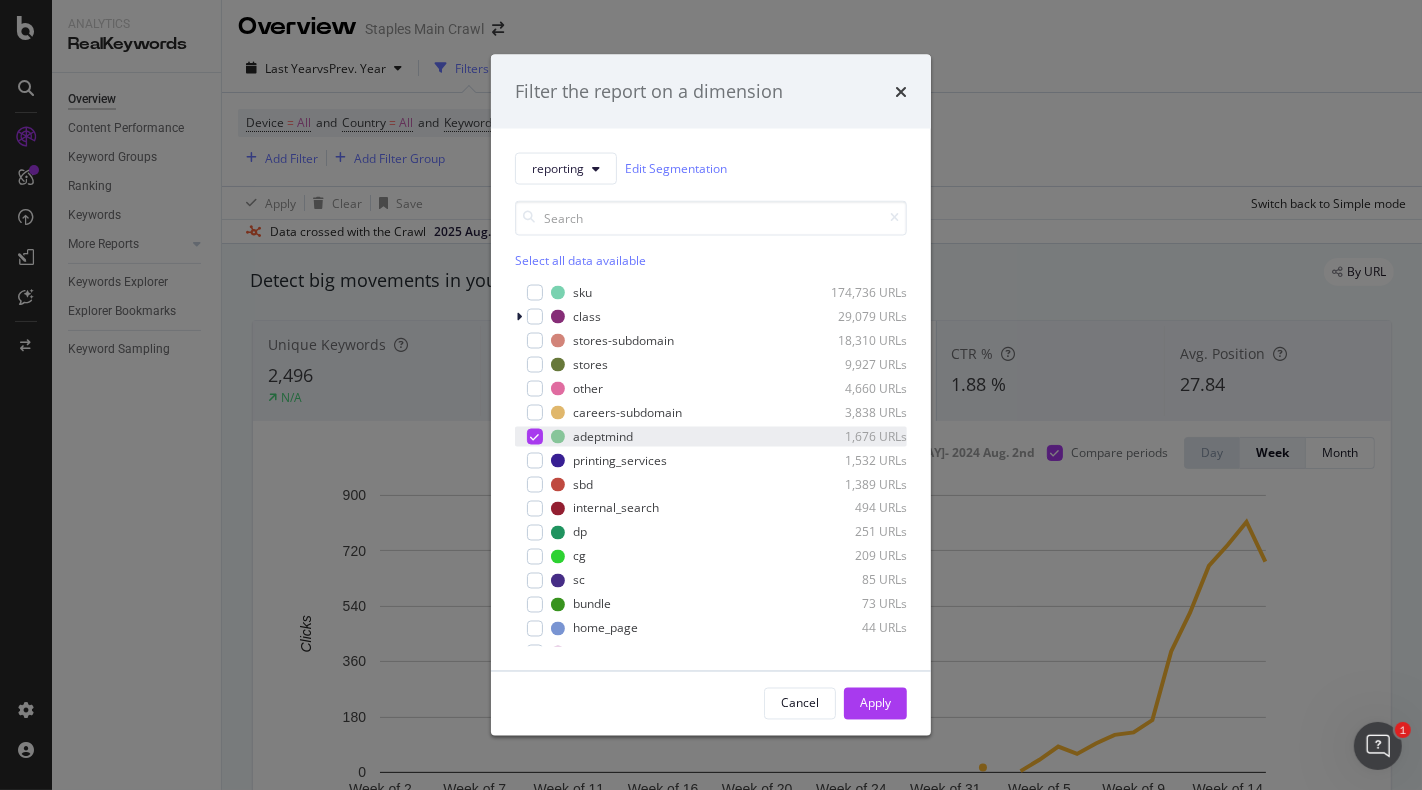 click at bounding box center [535, 436] 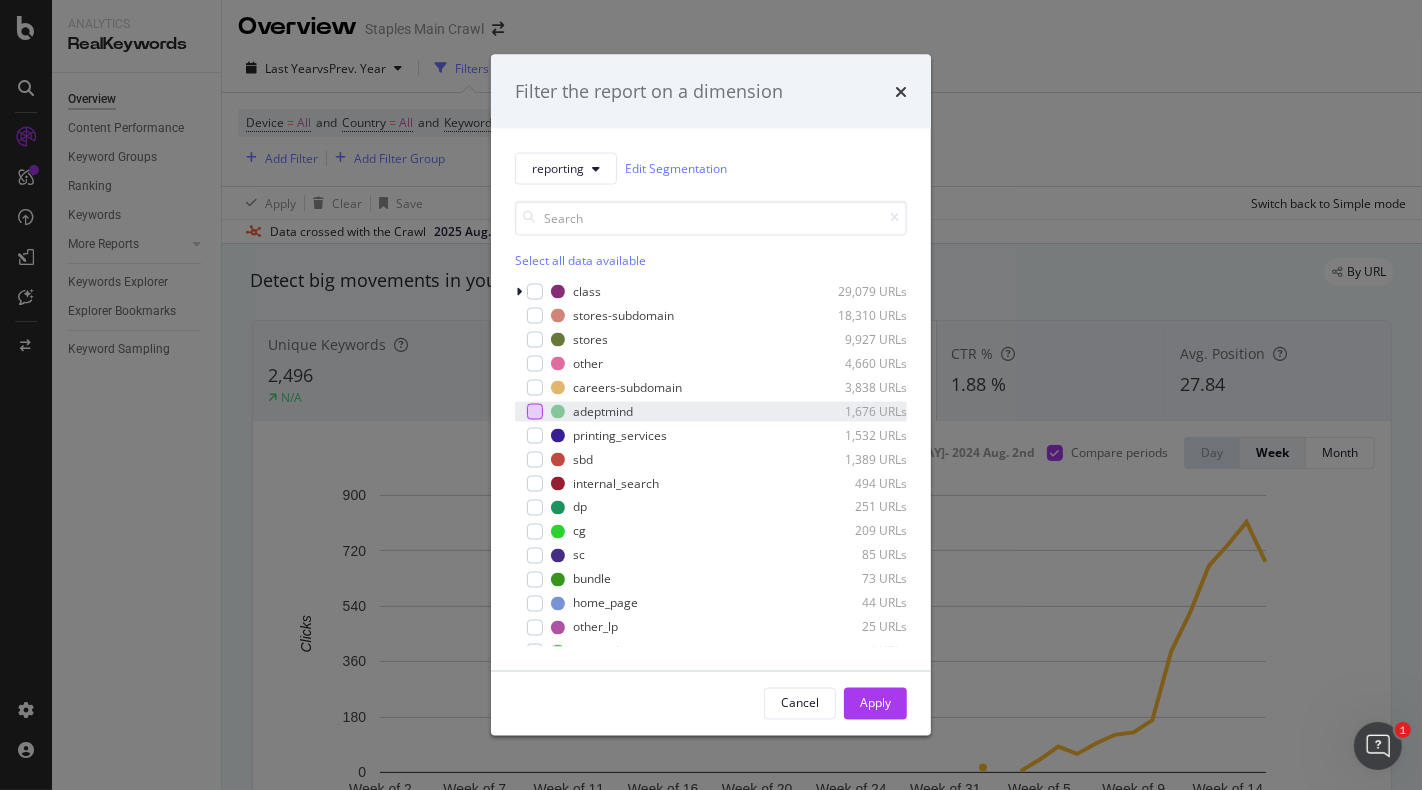 scroll, scrollTop: 0, scrollLeft: 0, axis: both 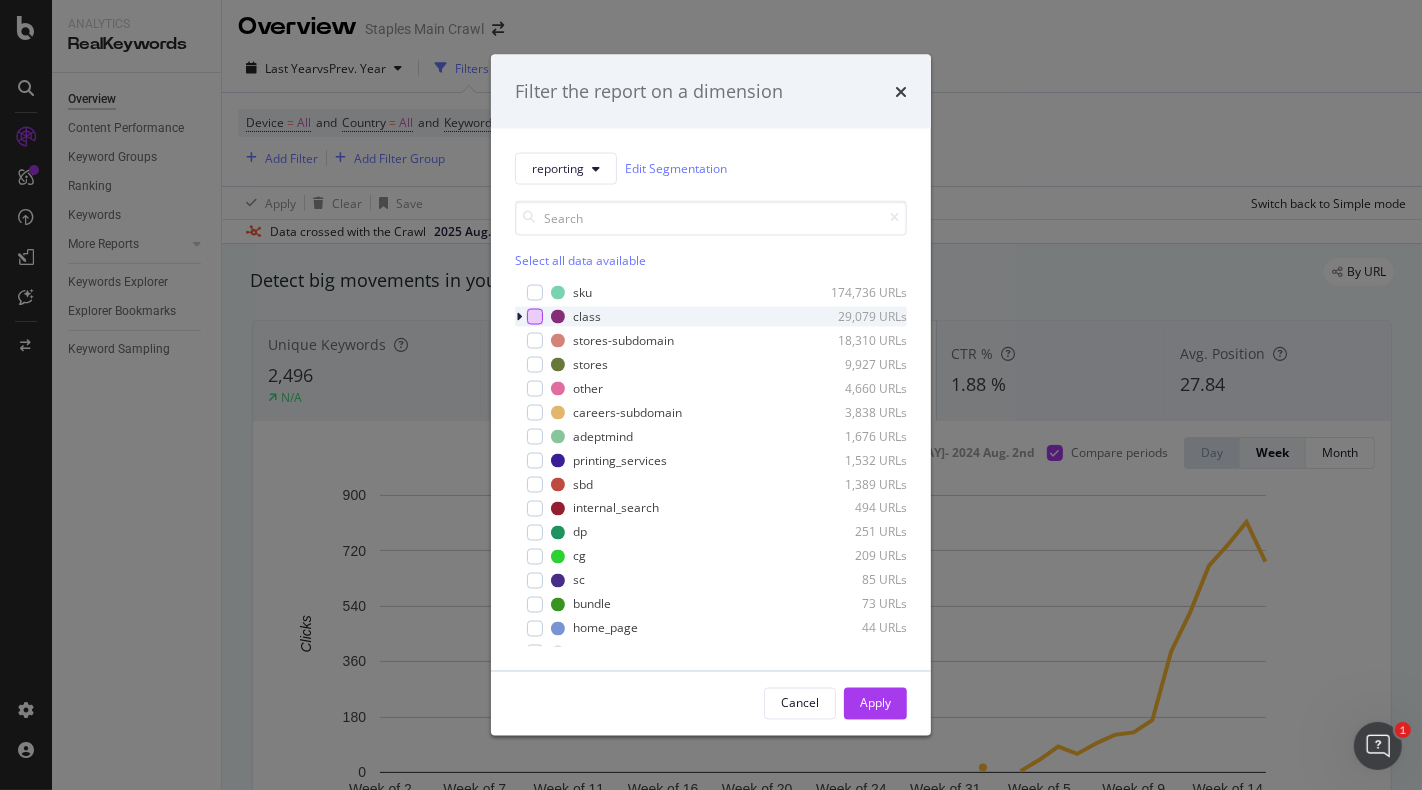 click at bounding box center (535, 316) 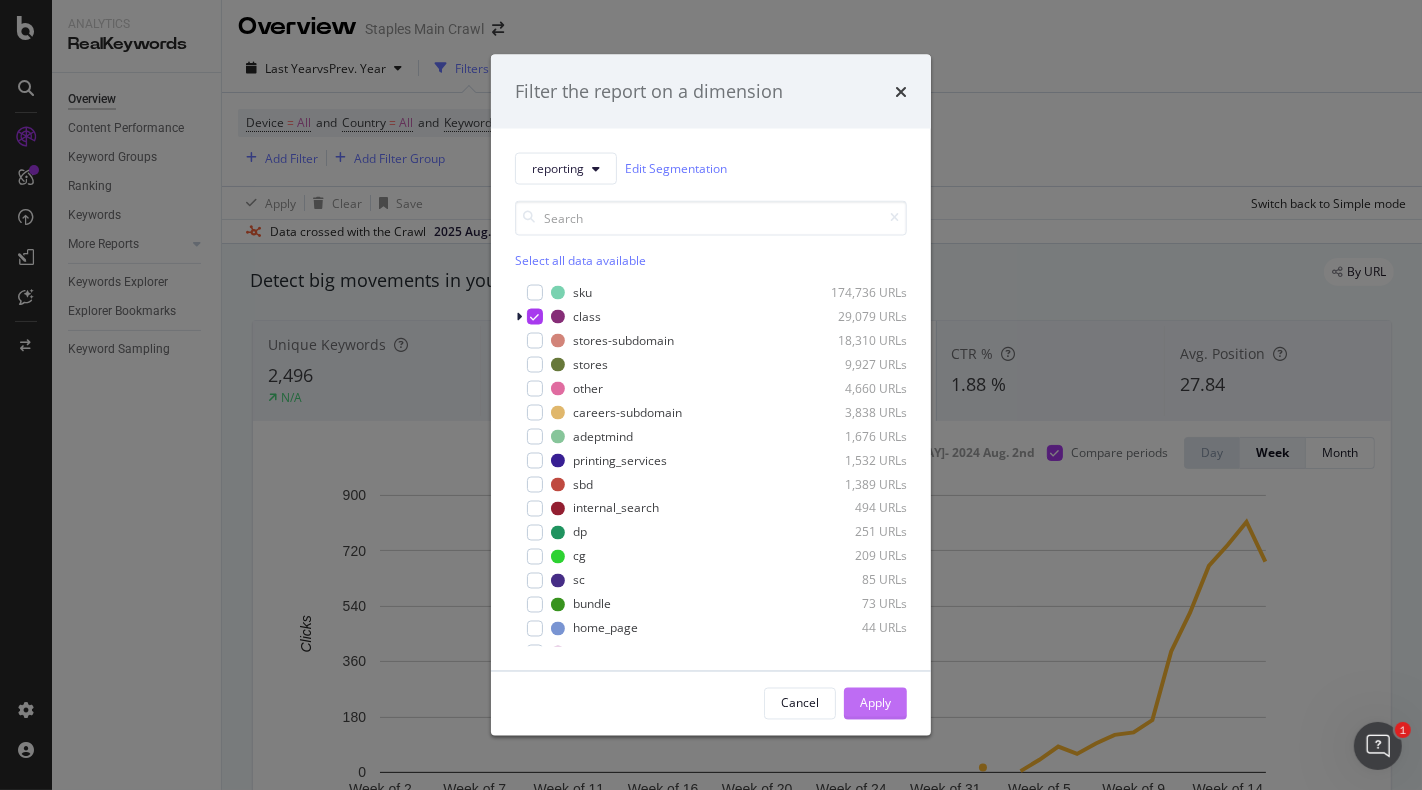 click on "Apply" at bounding box center [875, 703] 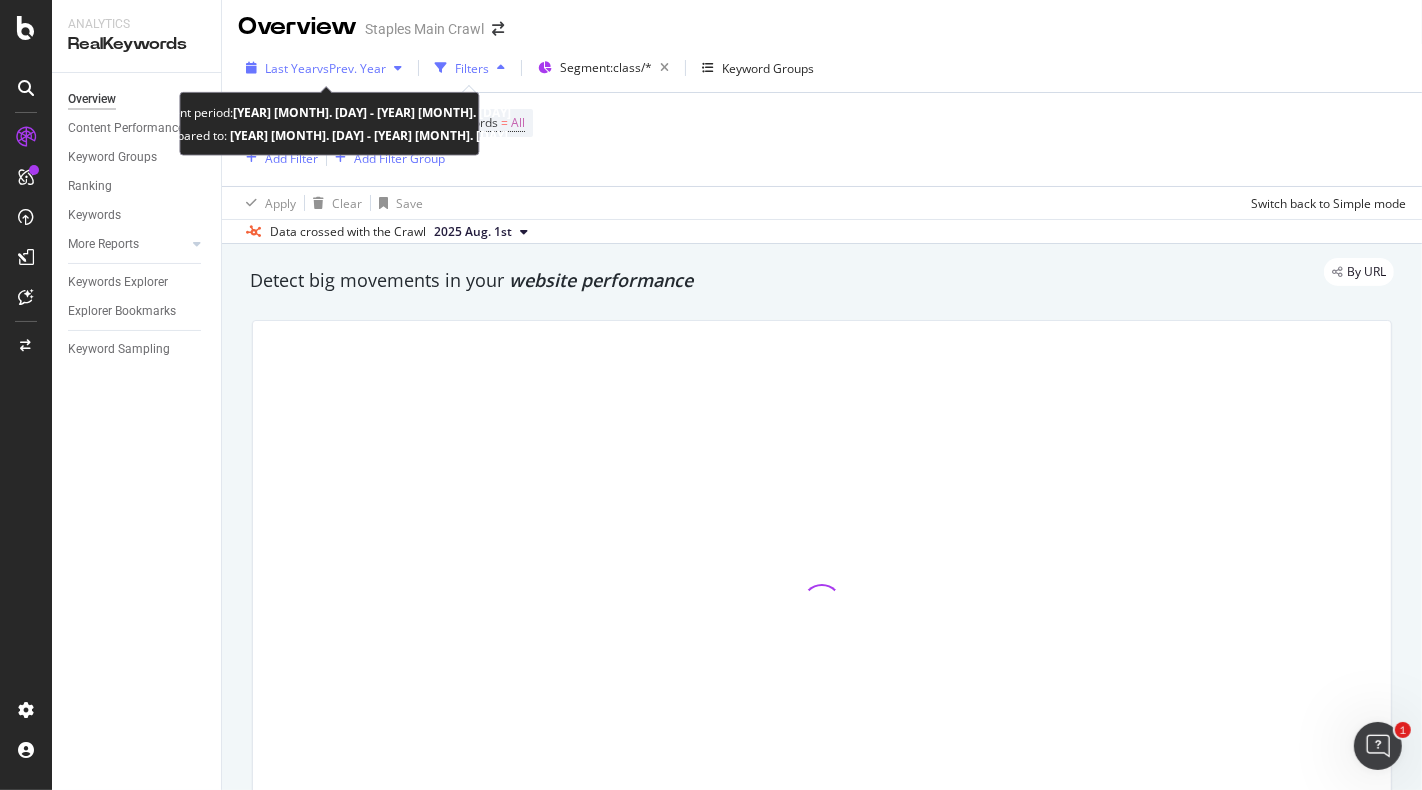 click on "Last Year" at bounding box center [291, 68] 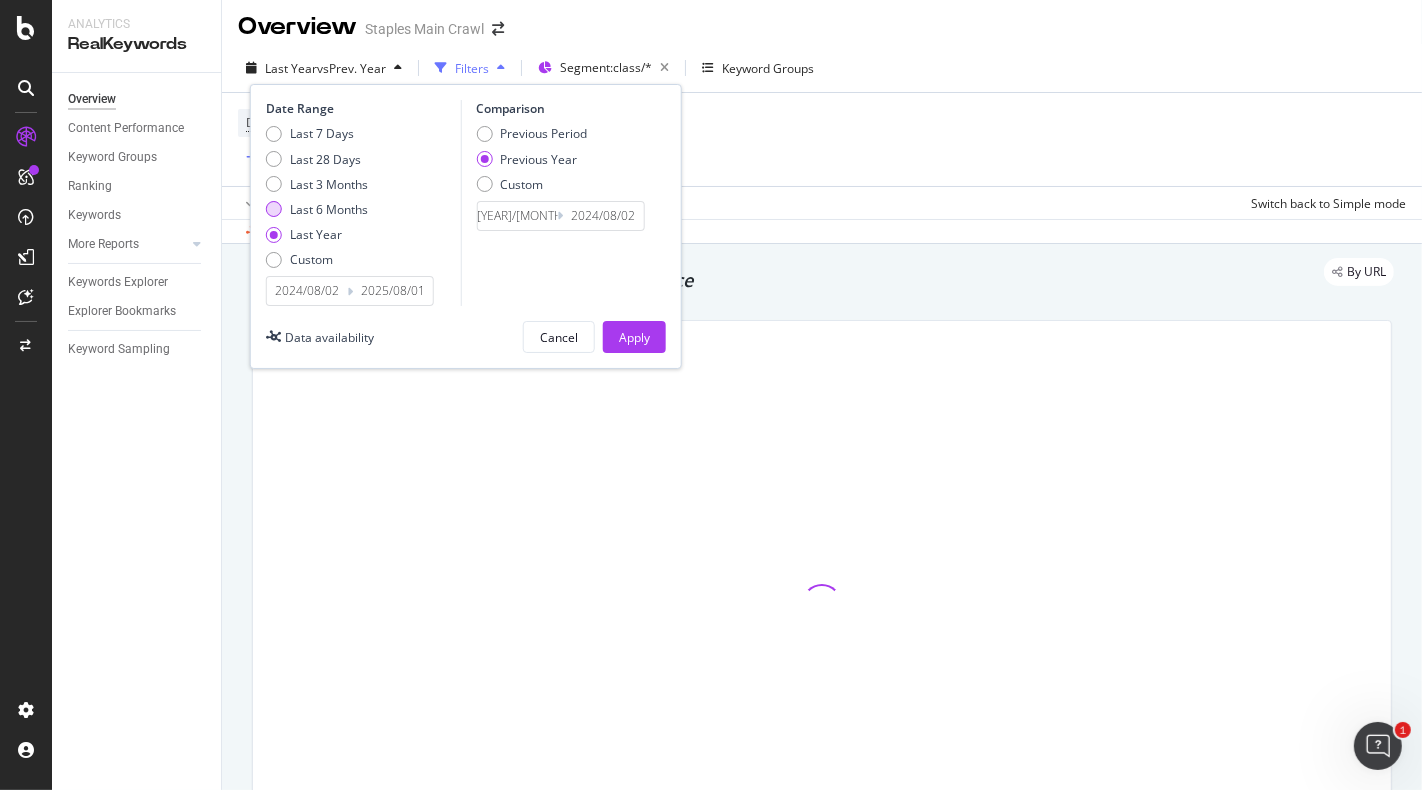 click on "Last 6 Months" at bounding box center (329, 209) 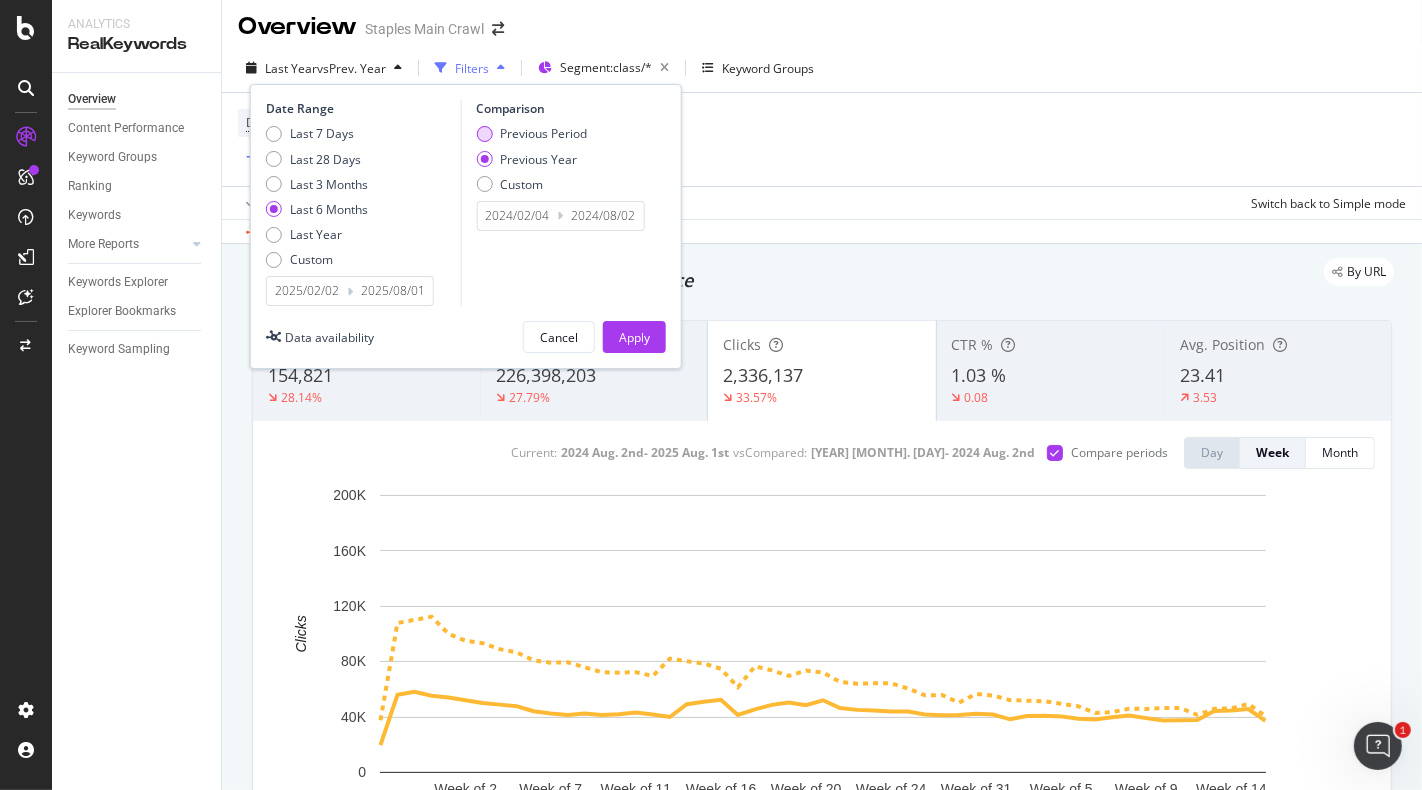 click on "Previous Period" at bounding box center [543, 133] 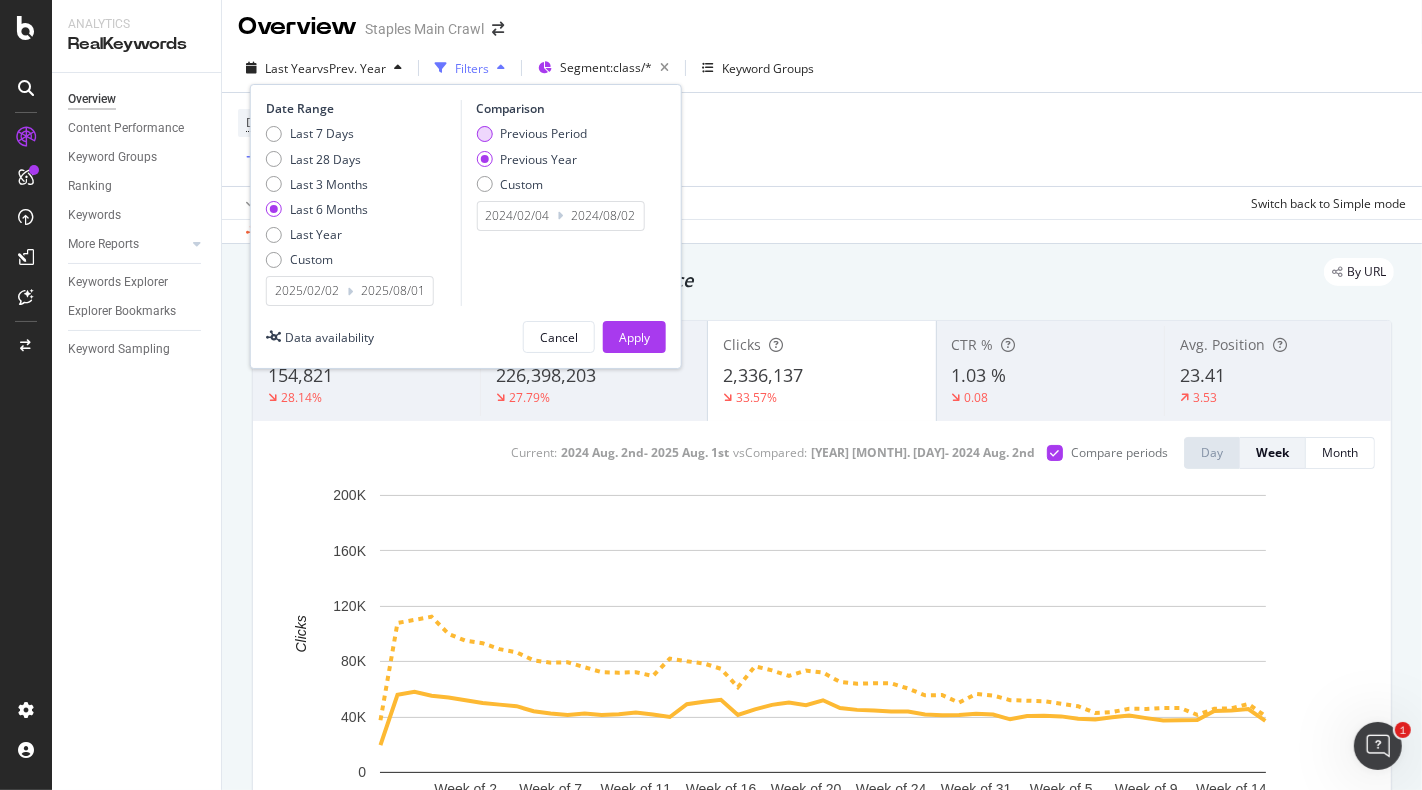 type on "2025/02/01" 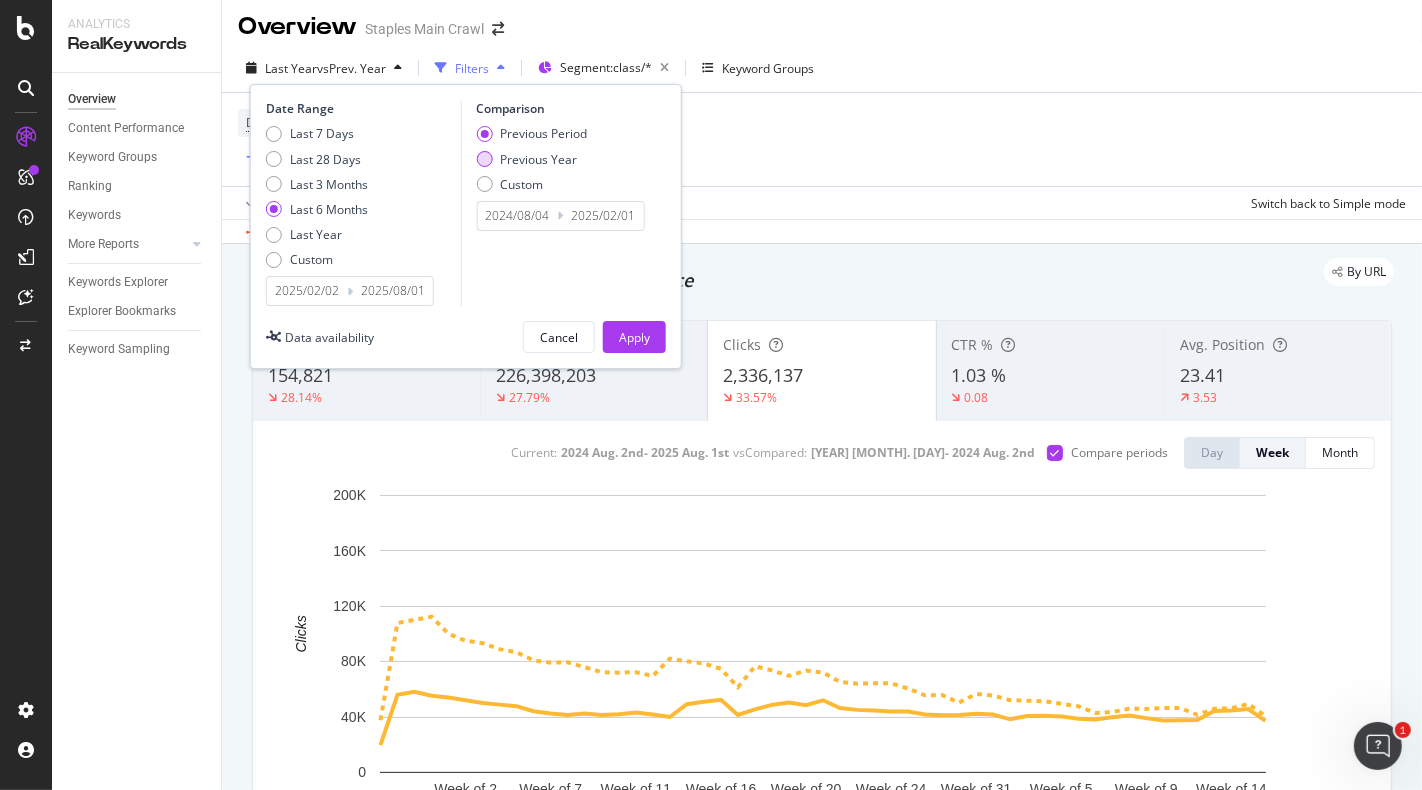 click on "Previous Year" at bounding box center [538, 159] 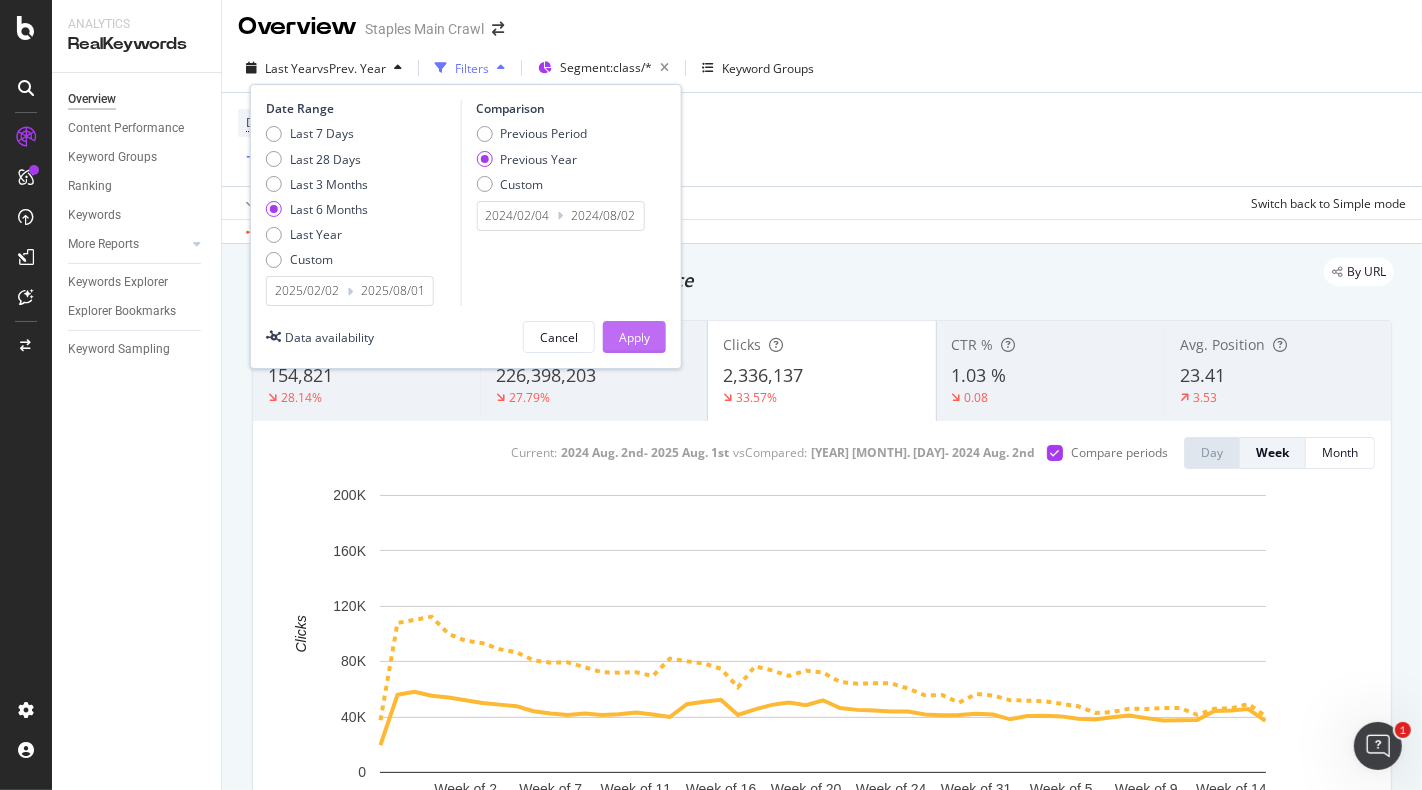 click on "Apply" at bounding box center [634, 337] 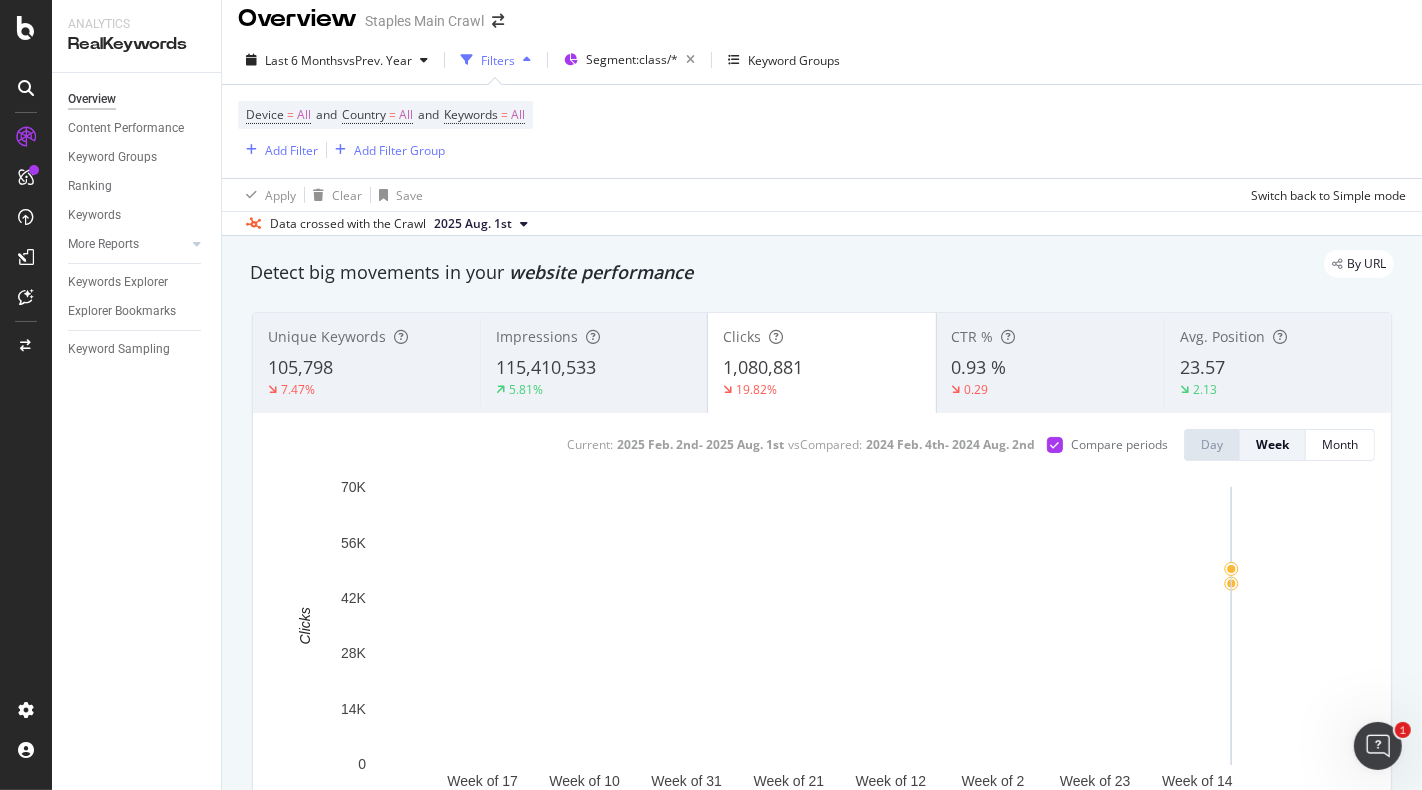 scroll, scrollTop: 0, scrollLeft: 0, axis: both 